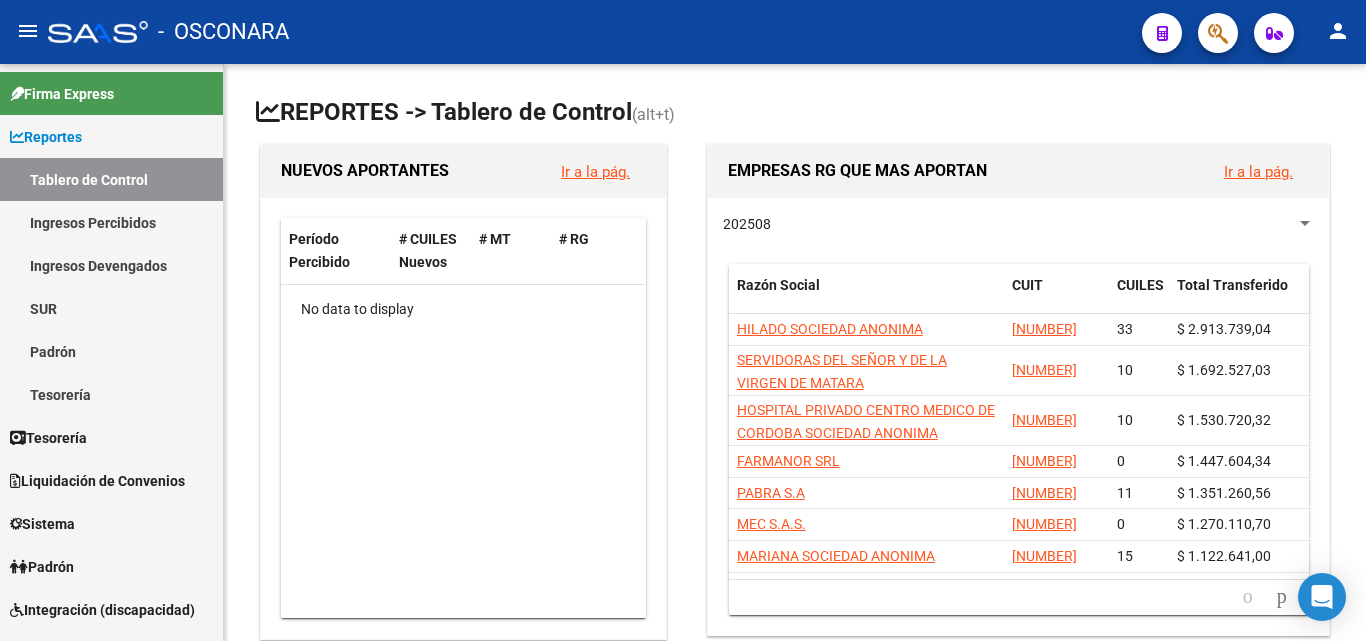 scroll, scrollTop: 0, scrollLeft: 0, axis: both 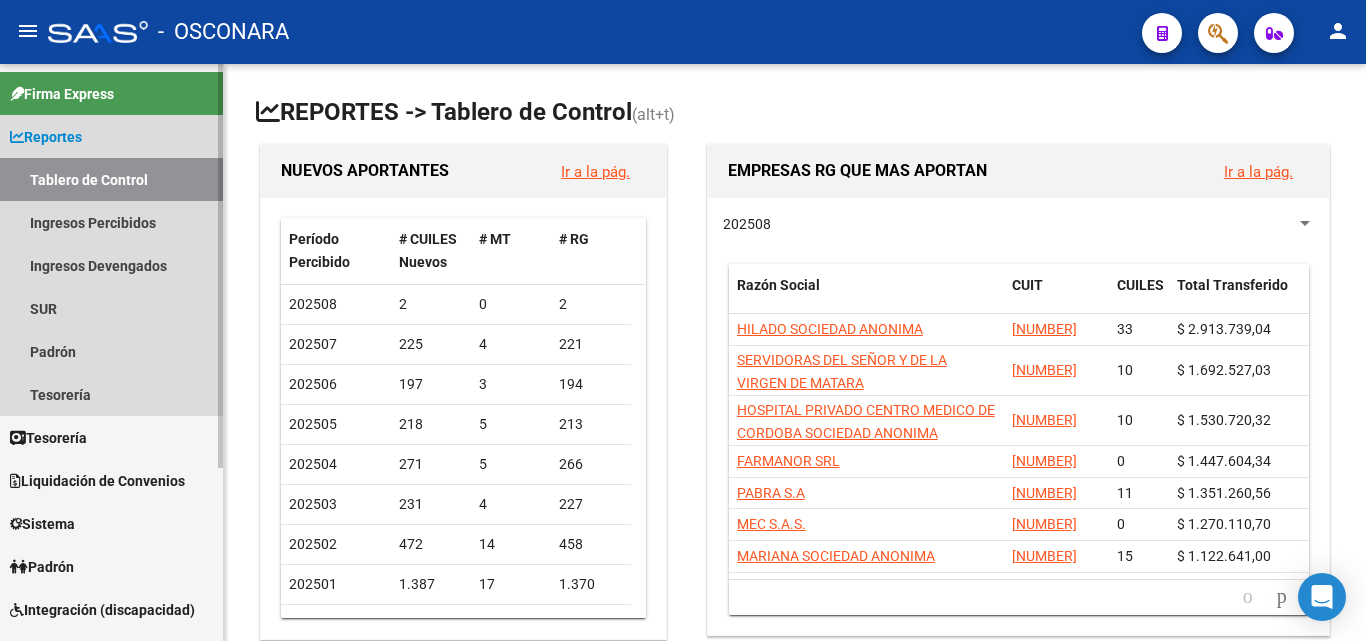 click on "Reportes" at bounding box center (111, 136) 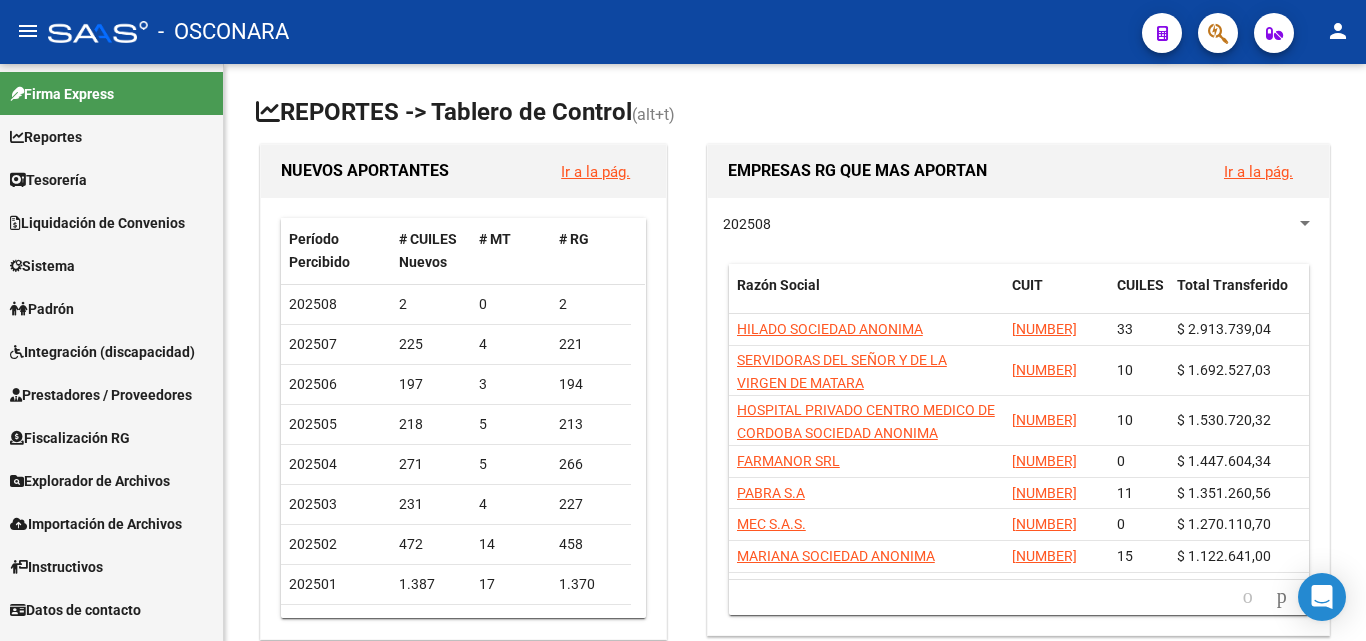 click on "Liquidación de Convenios" at bounding box center (97, 223) 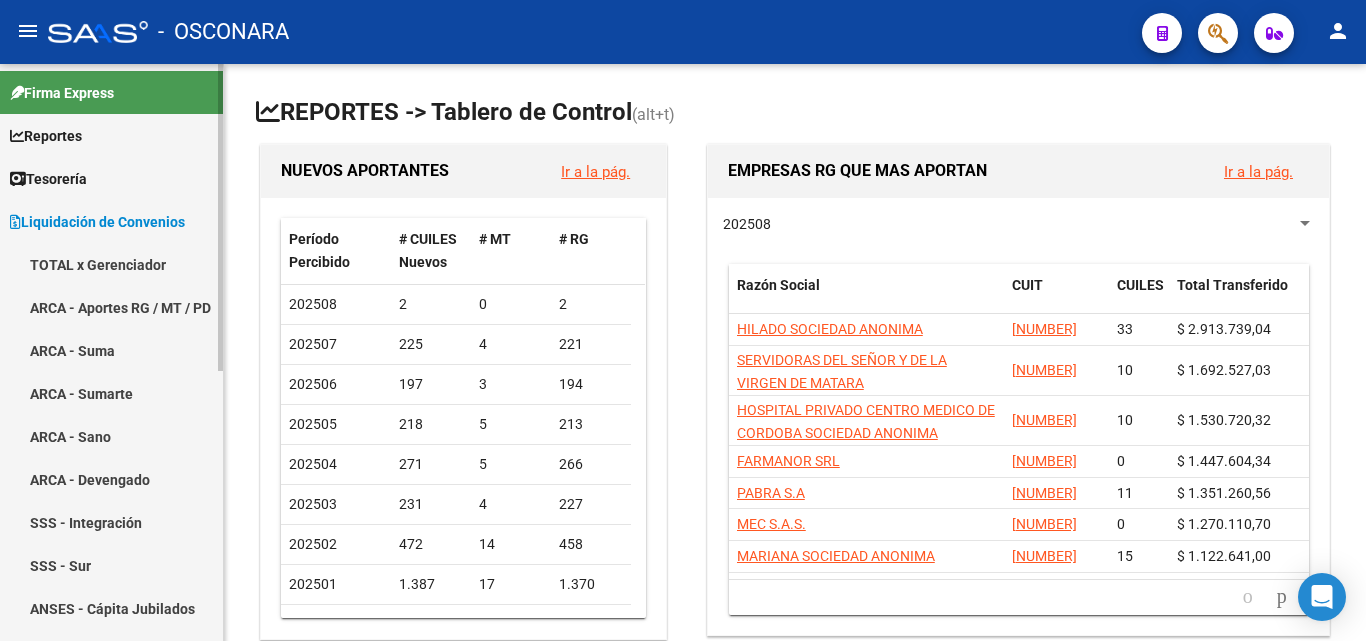 scroll, scrollTop: 0, scrollLeft: 0, axis: both 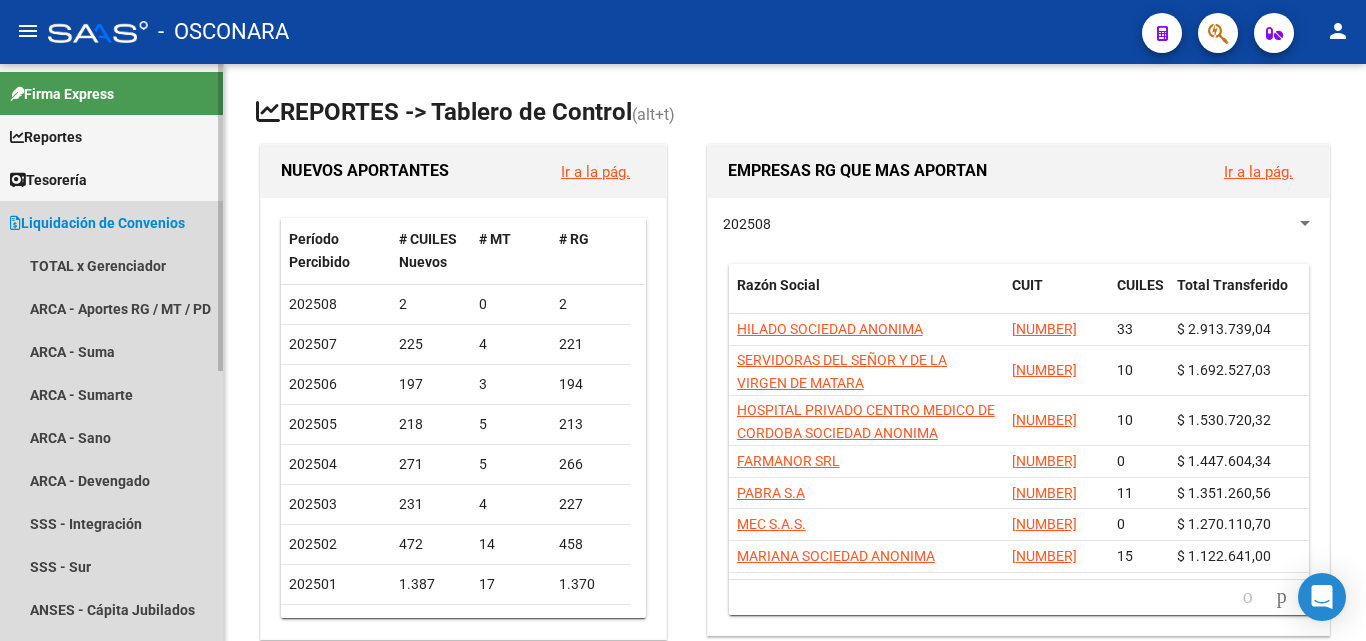click on "Liquidación de Convenios" at bounding box center (97, 223) 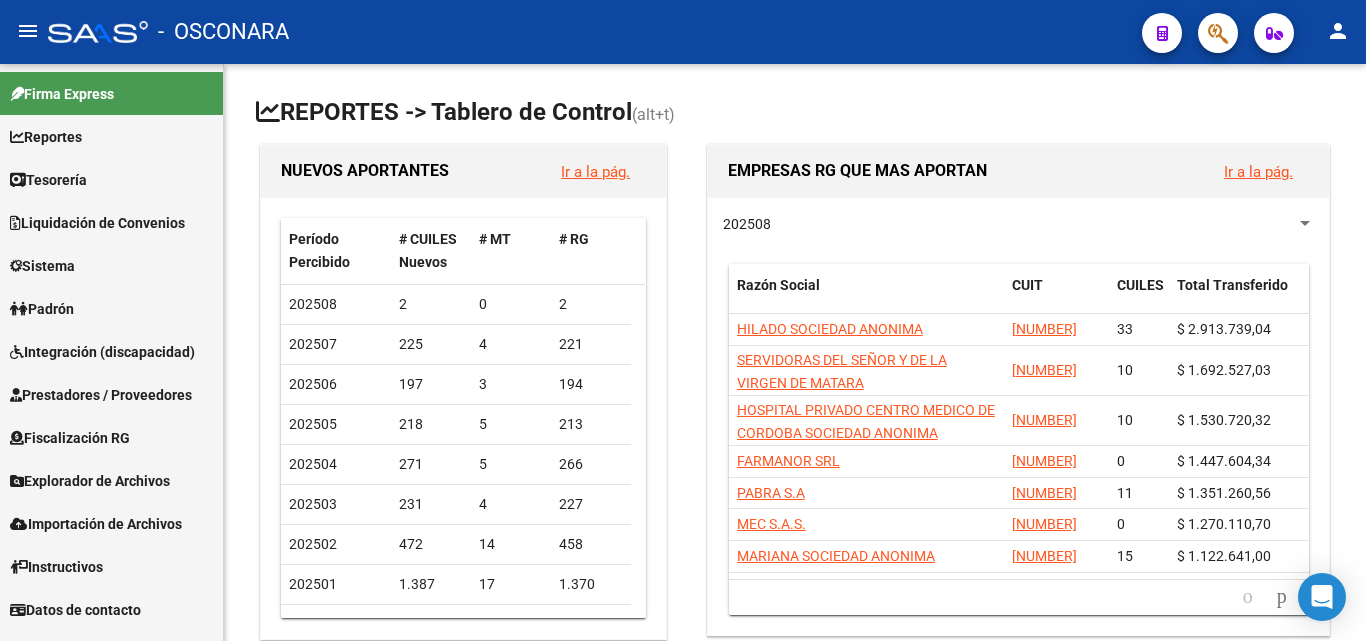 click on "Prestadores / Proveedores" at bounding box center [101, 395] 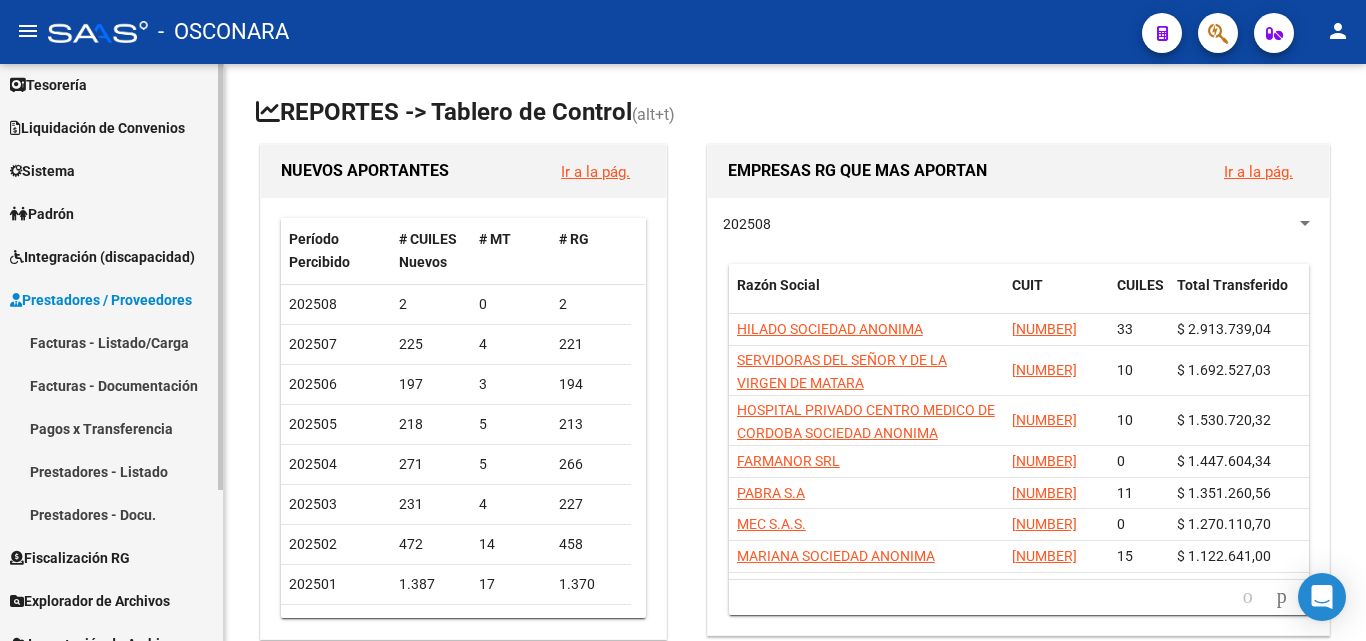 scroll, scrollTop: 100, scrollLeft: 0, axis: vertical 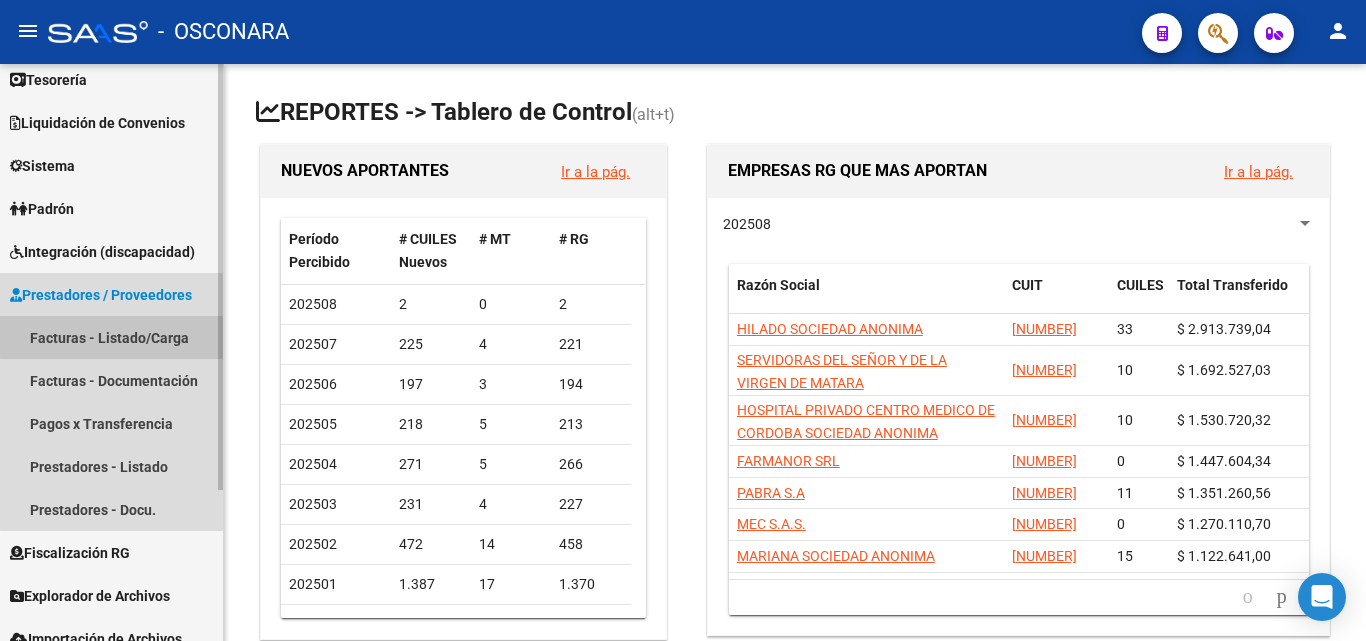 click on "Facturas - Listado/Carga" at bounding box center [111, 337] 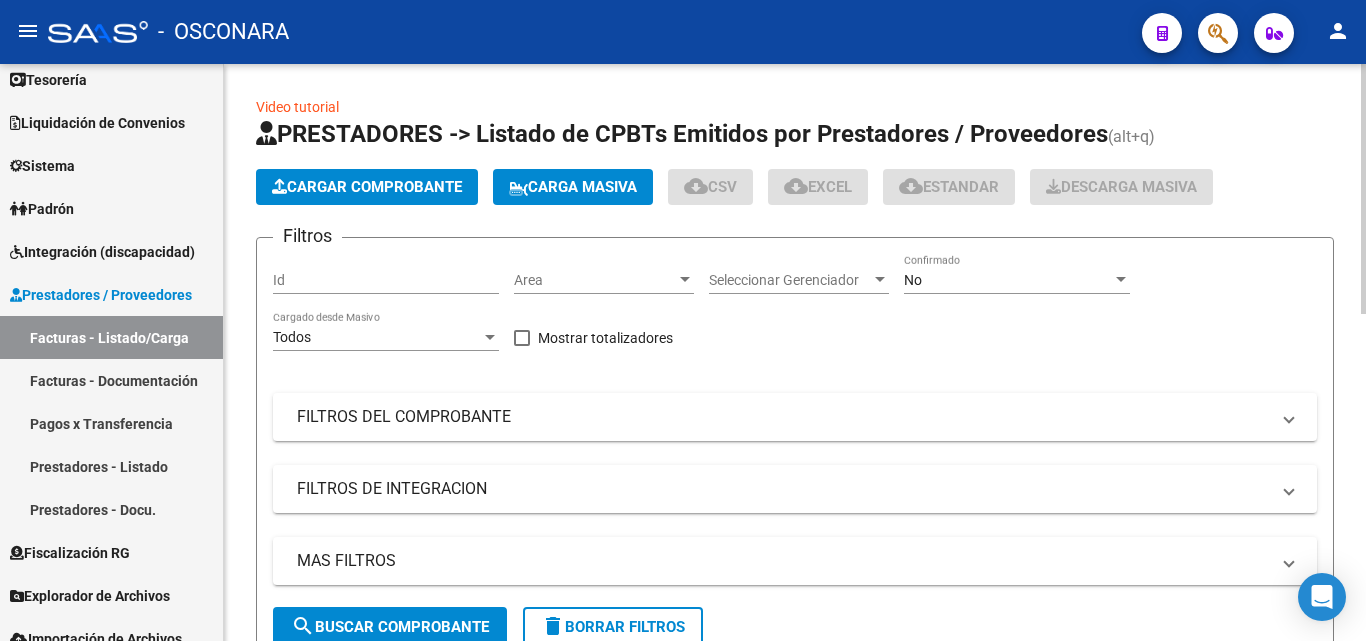 click on "No" at bounding box center [1008, 280] 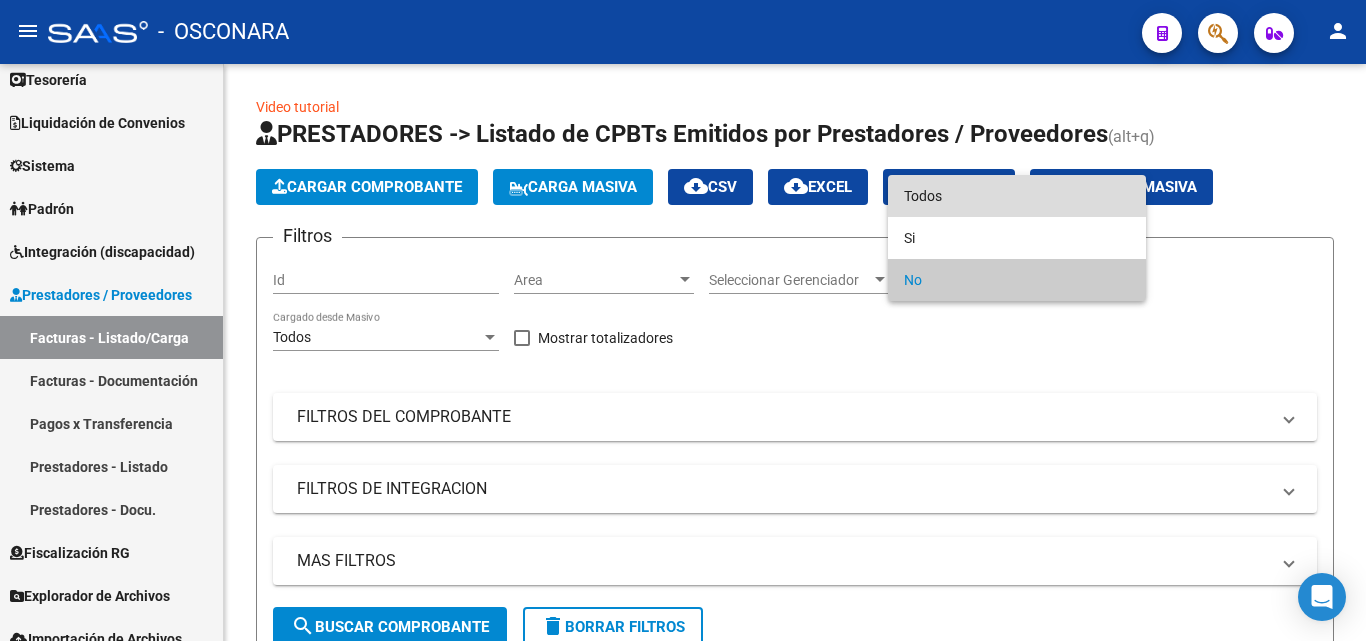 click on "Todos" at bounding box center [1017, 196] 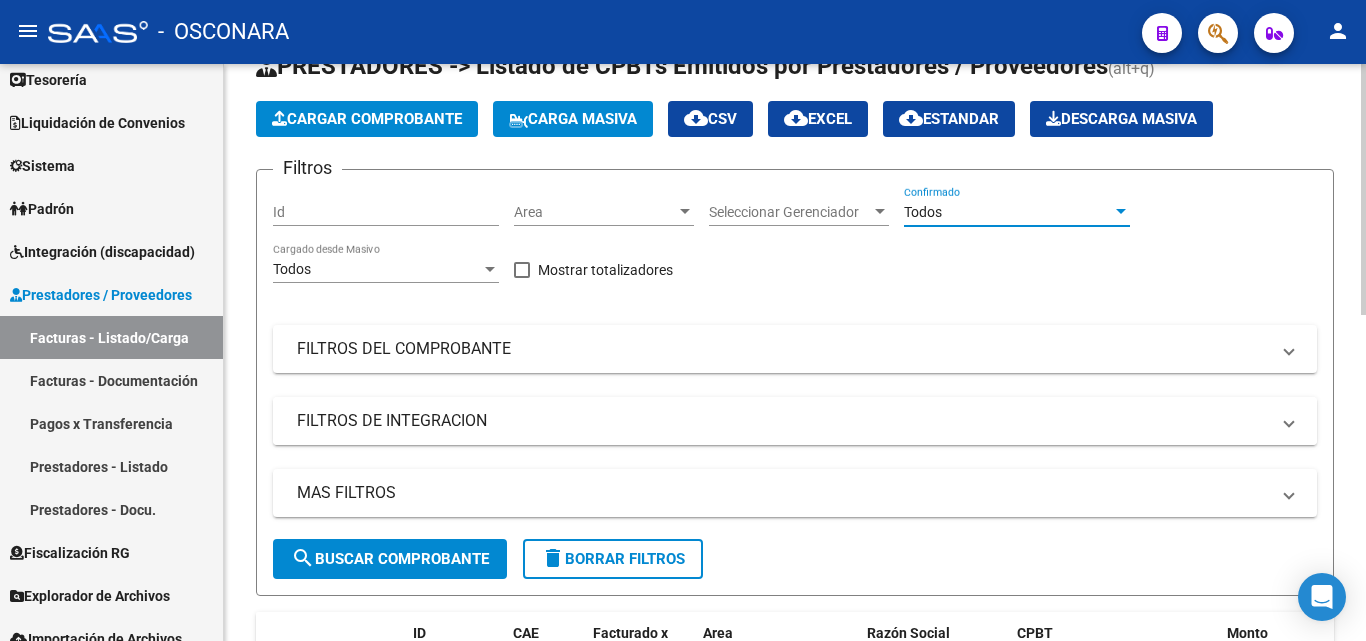 scroll, scrollTop: 100, scrollLeft: 0, axis: vertical 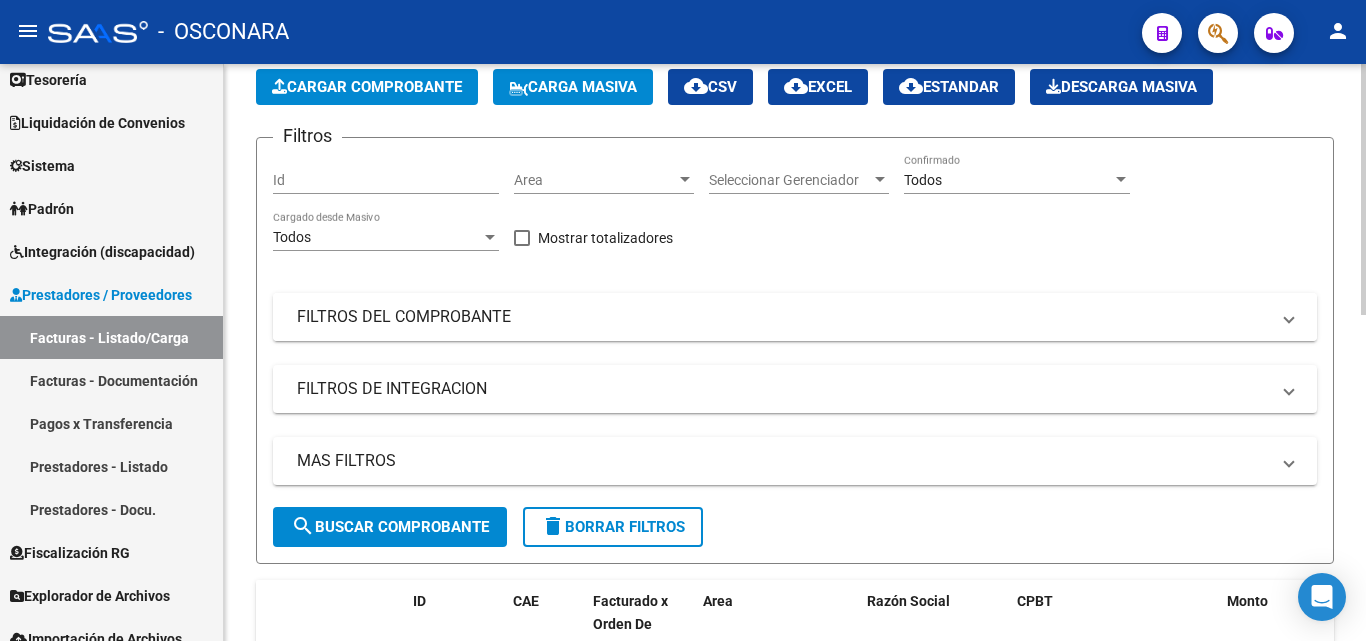 click on "FILTROS DEL COMPROBANTE" at bounding box center [783, 317] 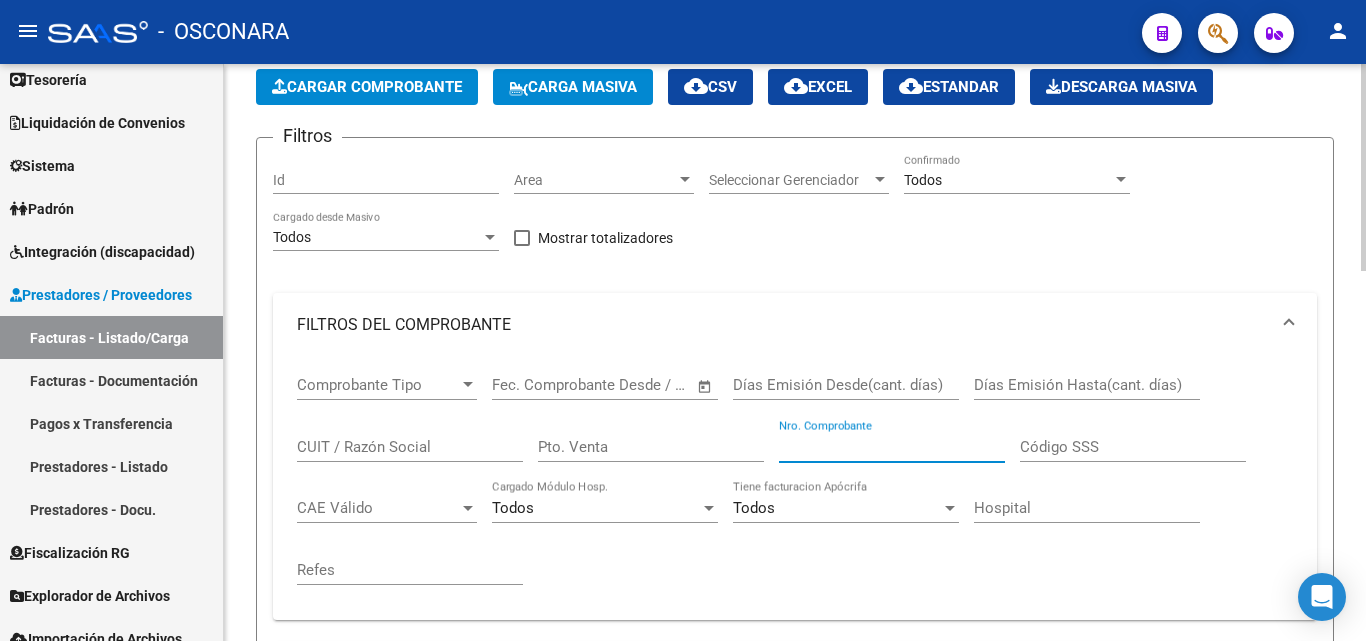 click on "Nro. Comprobante" at bounding box center (892, 447) 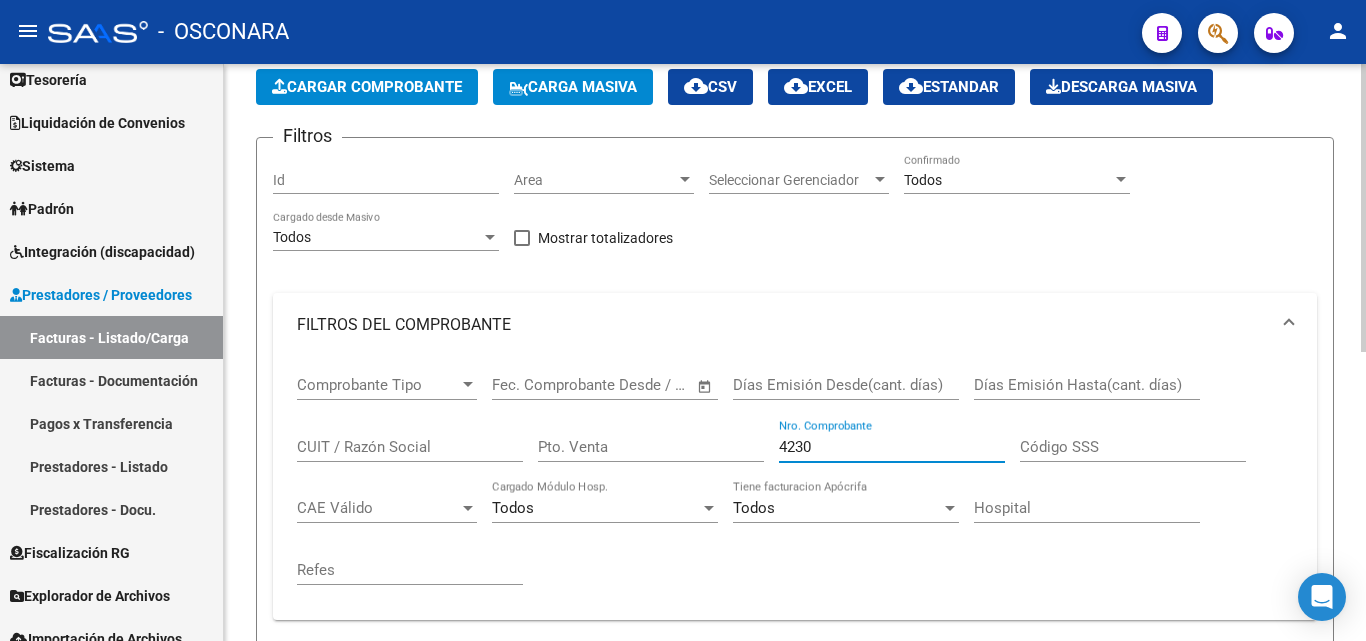 type on "4230" 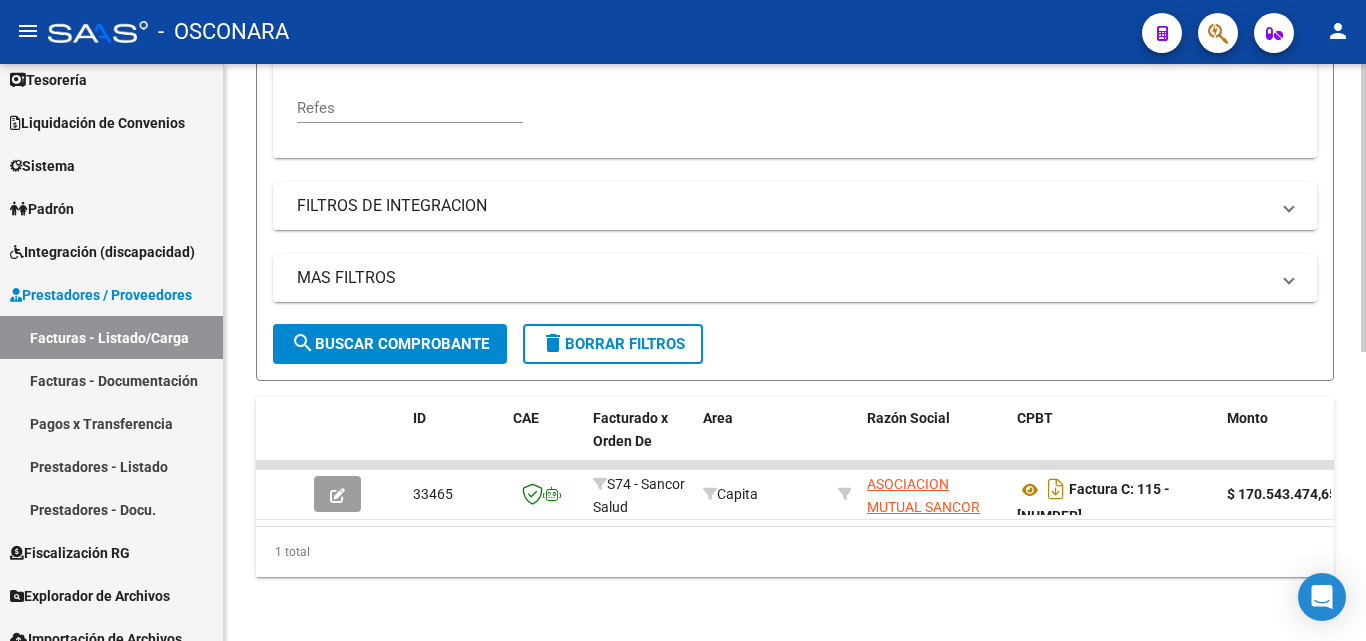scroll, scrollTop: 578, scrollLeft: 0, axis: vertical 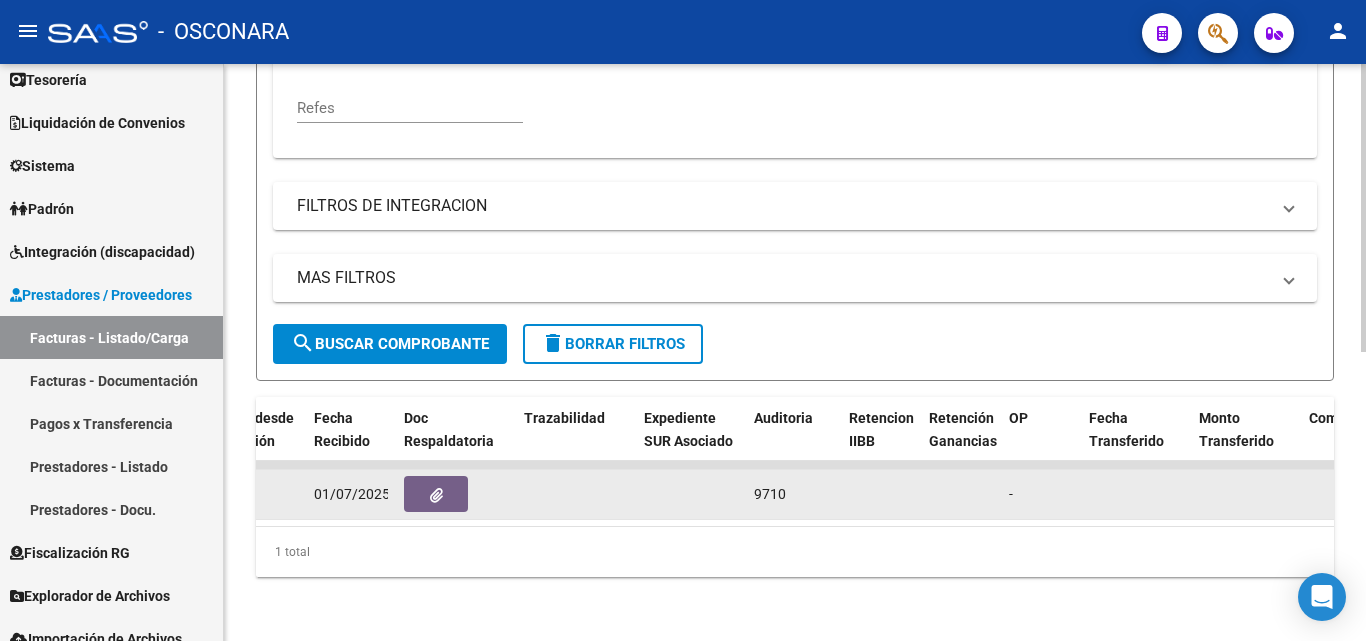 click 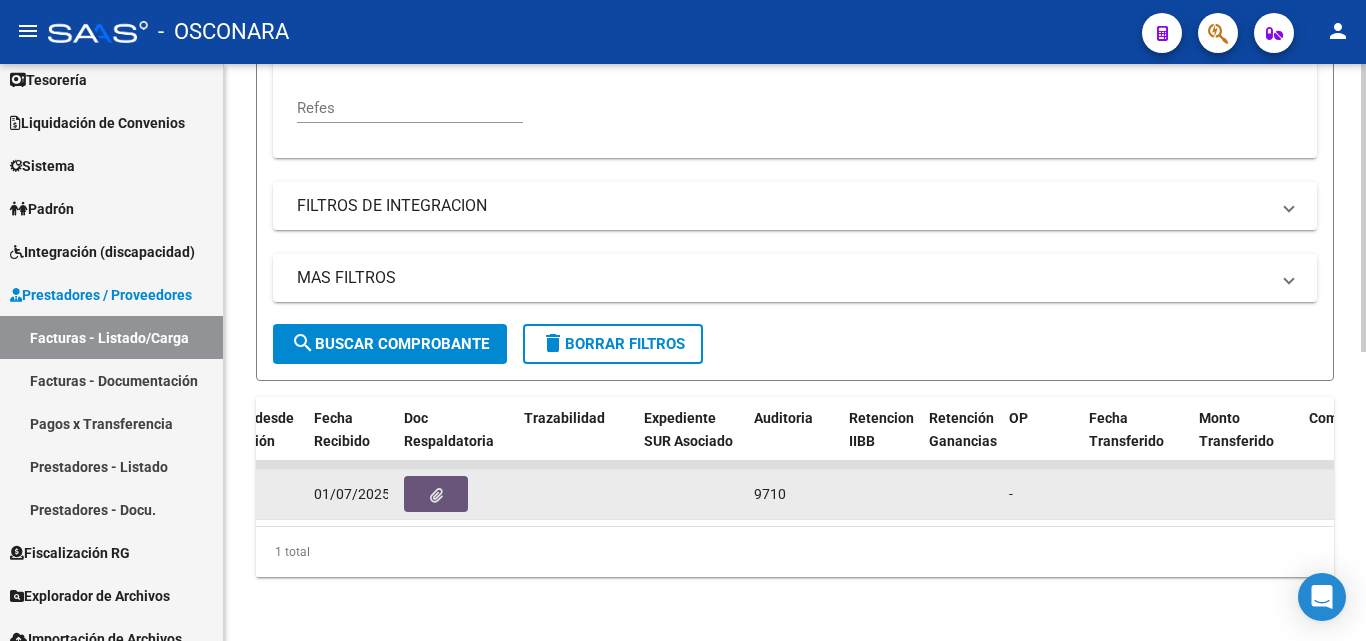 click 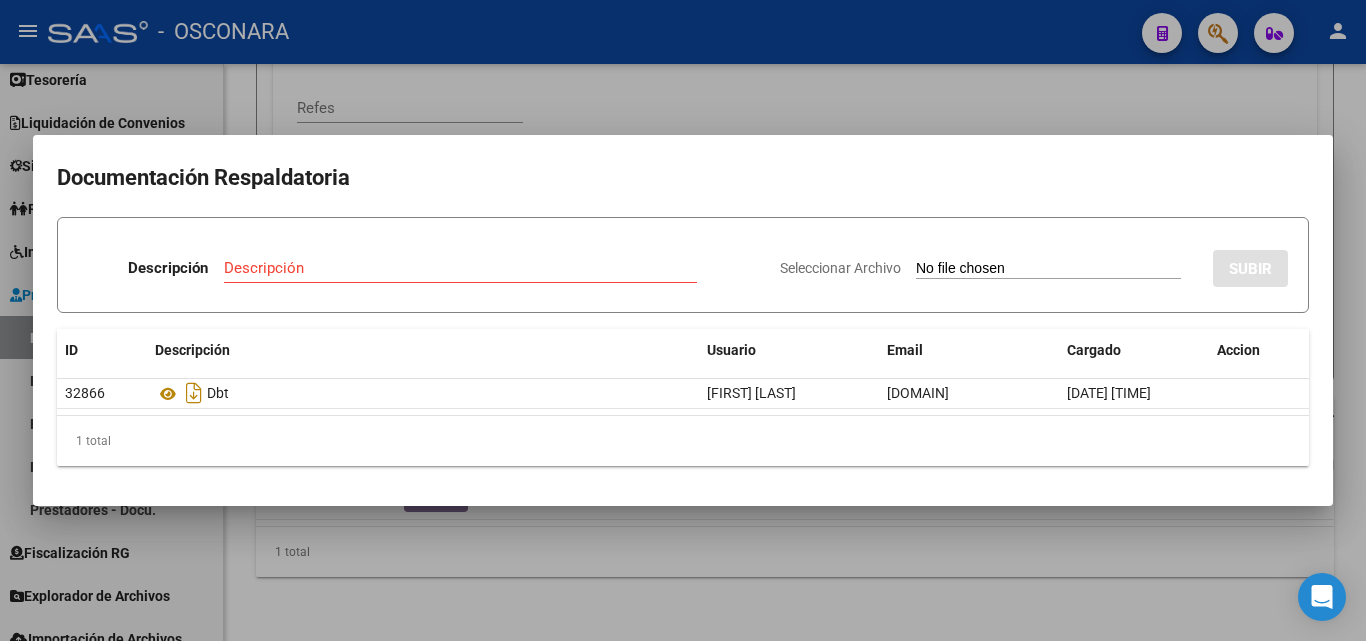 click at bounding box center (683, 320) 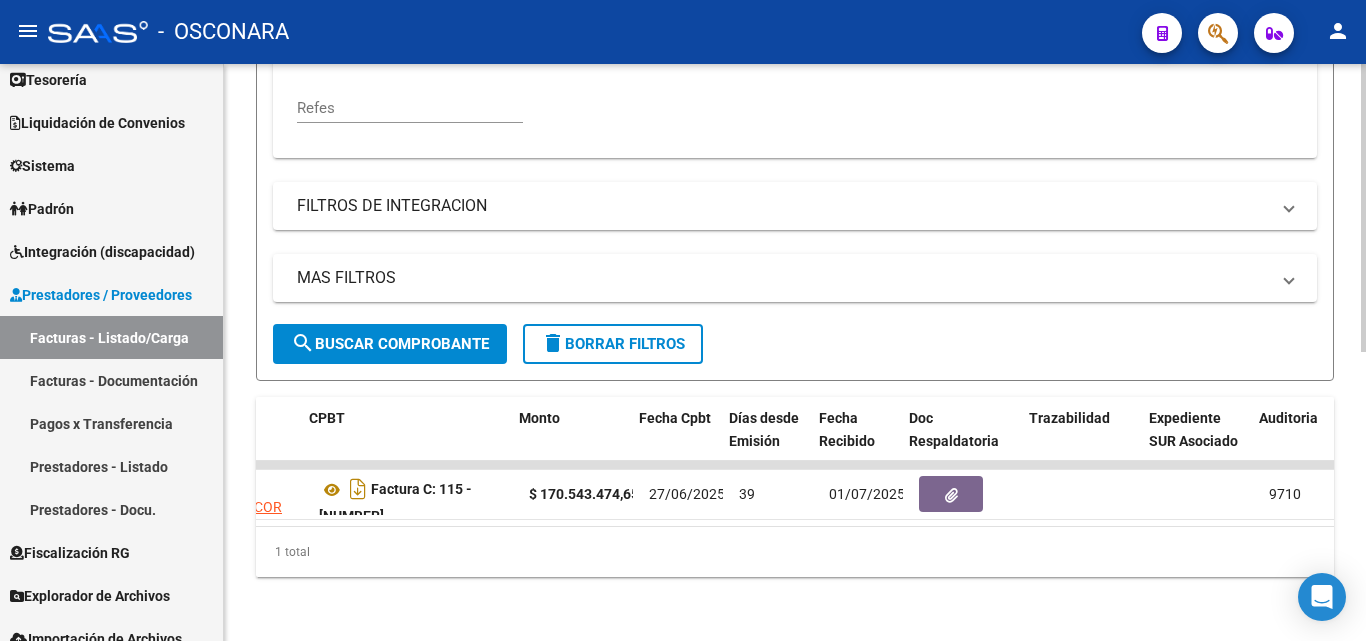 scroll, scrollTop: 0, scrollLeft: 713, axis: horizontal 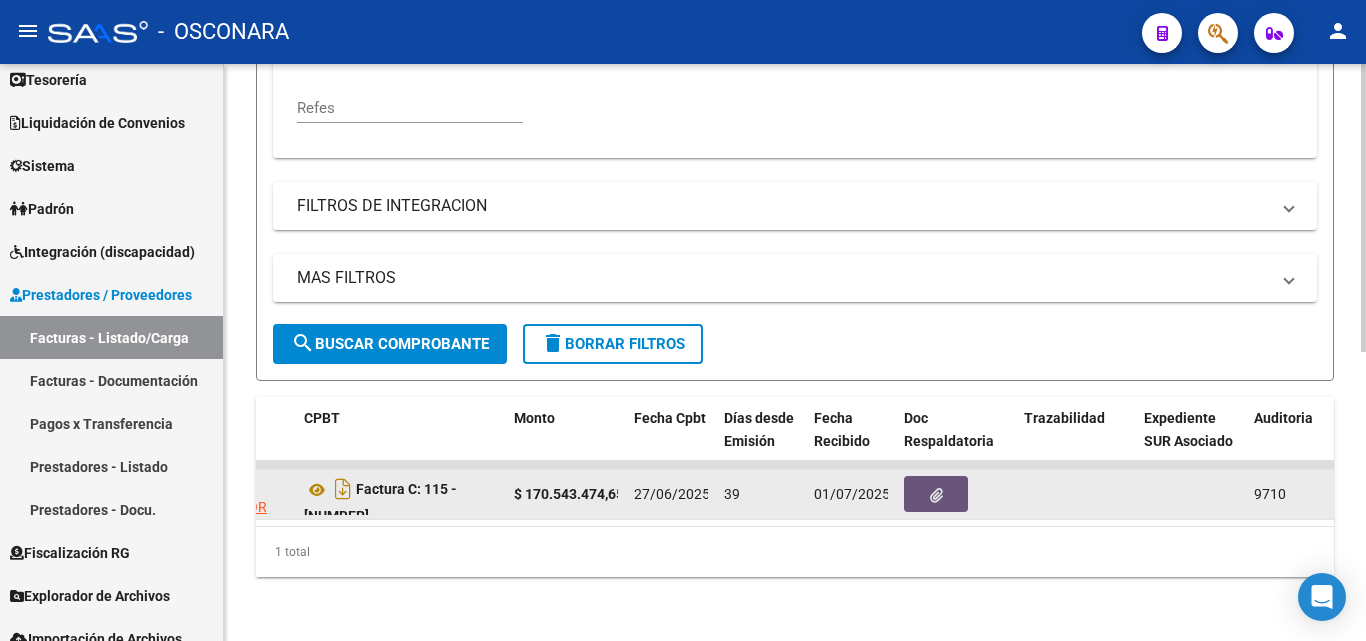 click 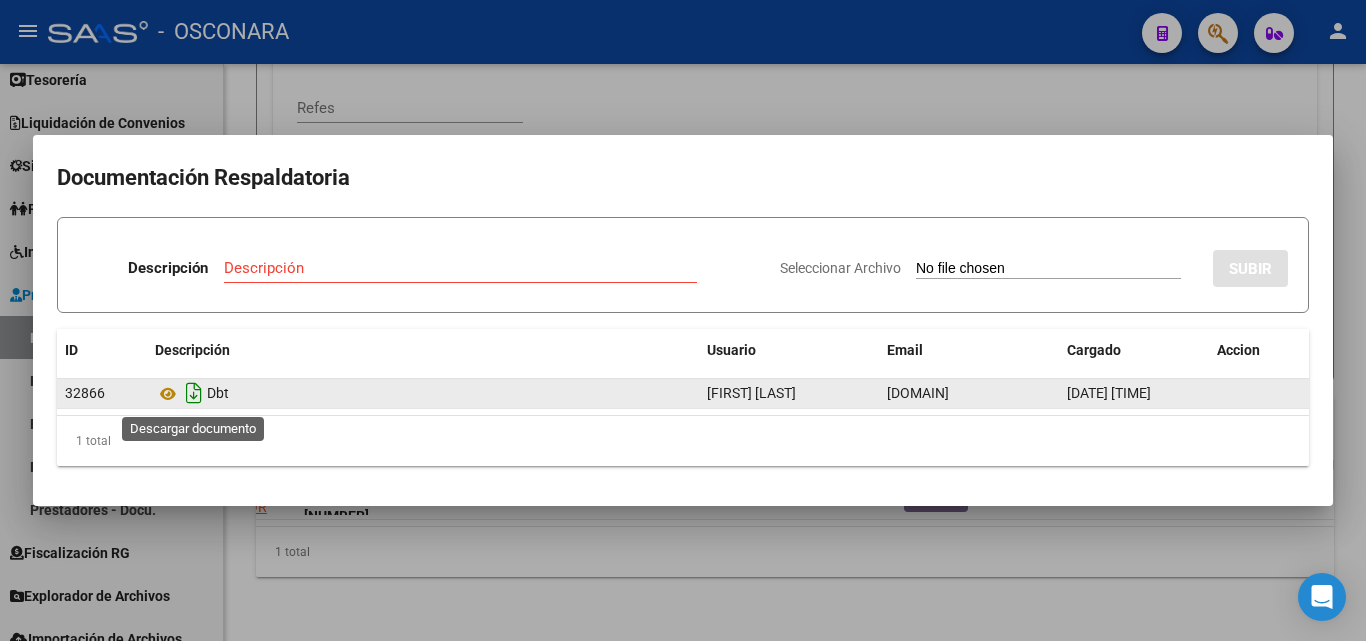 click 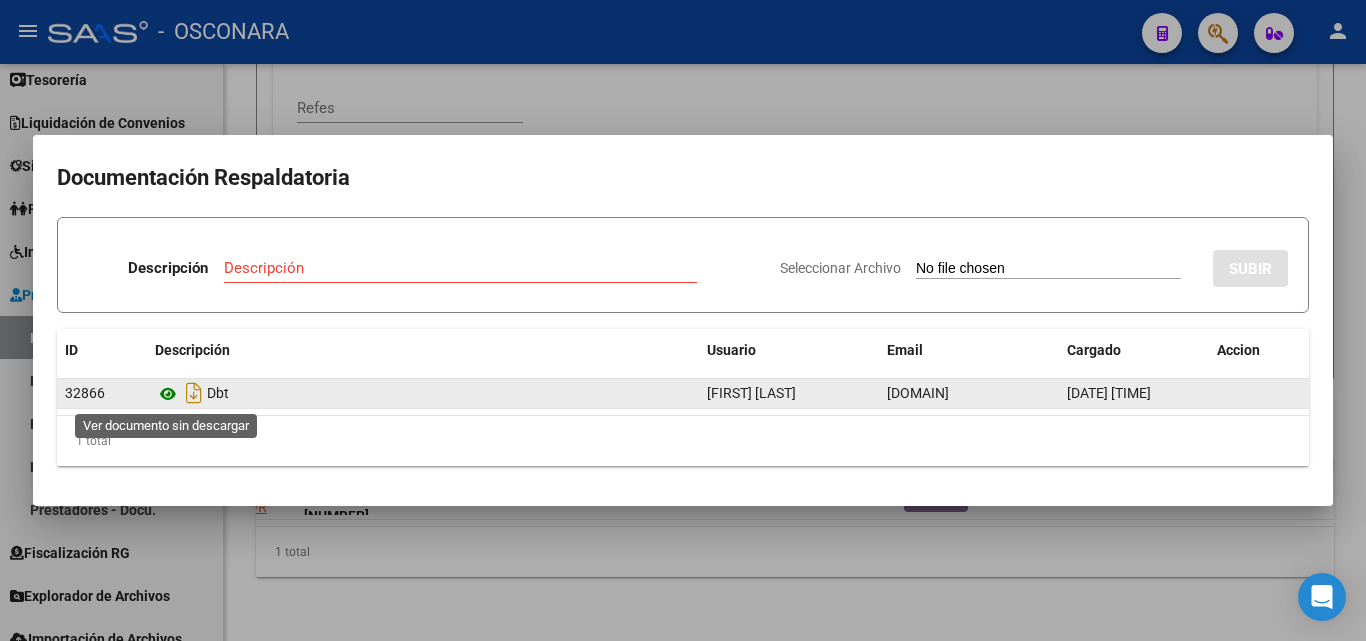 click 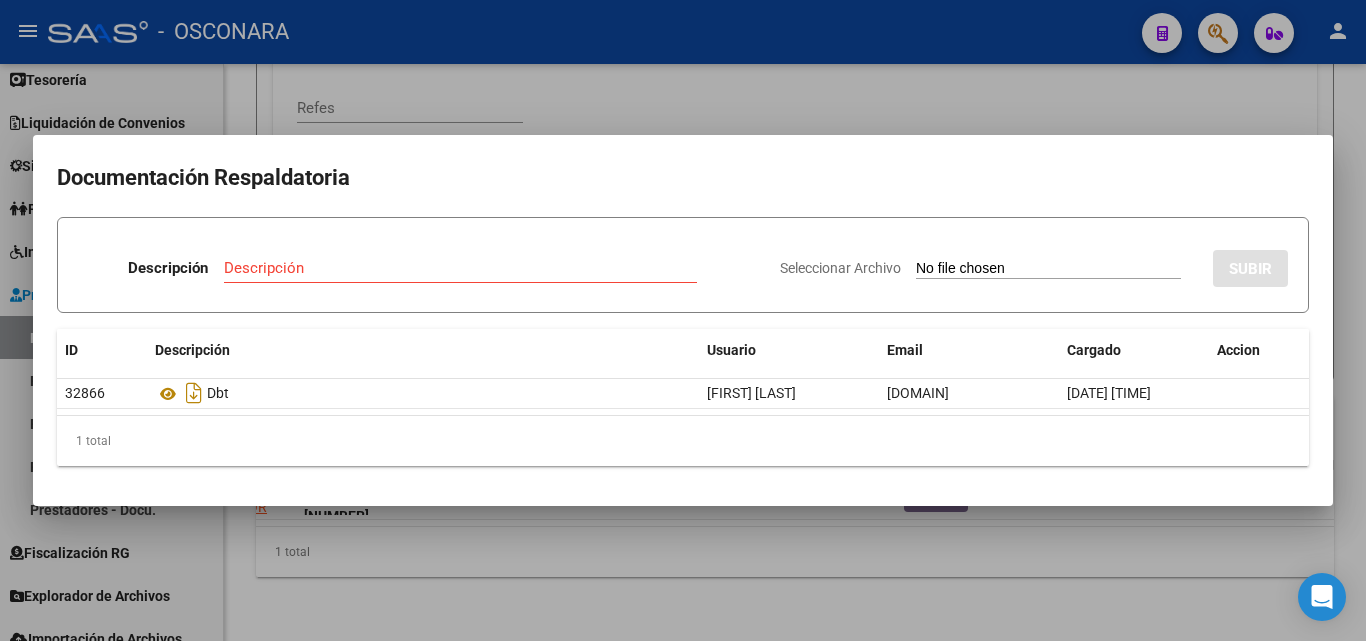 click at bounding box center (683, 320) 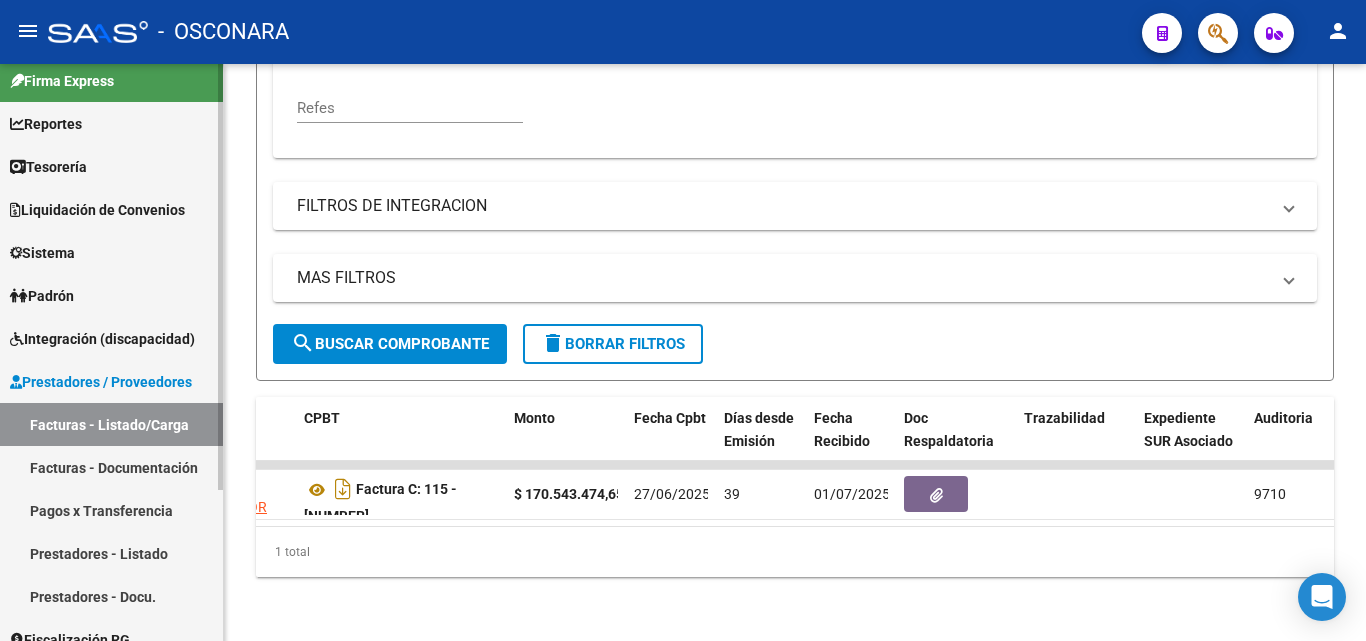 scroll, scrollTop: 5, scrollLeft: 0, axis: vertical 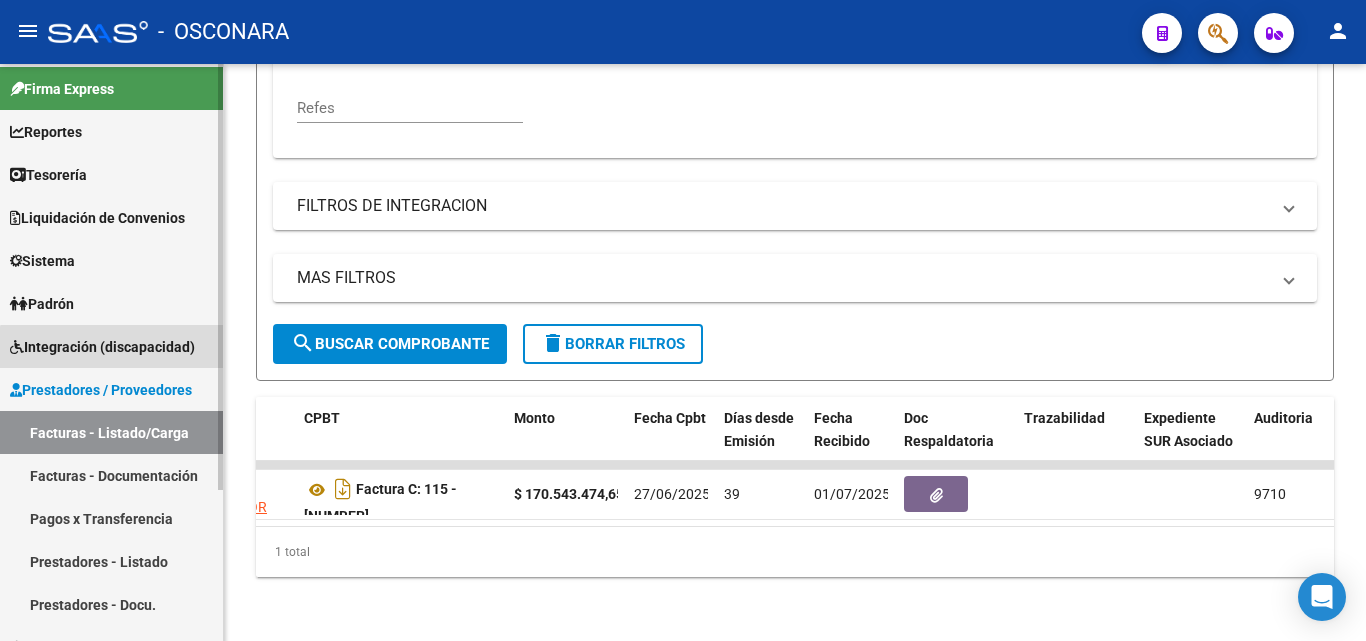 click on "Integración (discapacidad)" at bounding box center (102, 347) 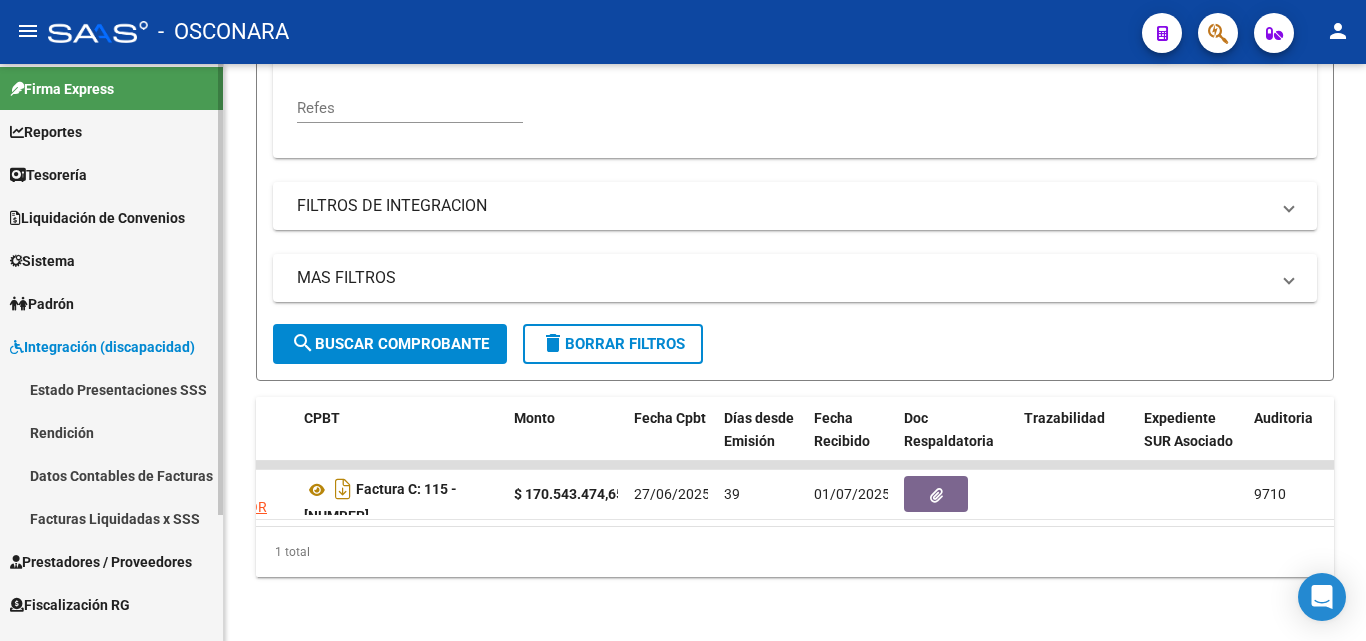 click on "Rendición" at bounding box center [111, 432] 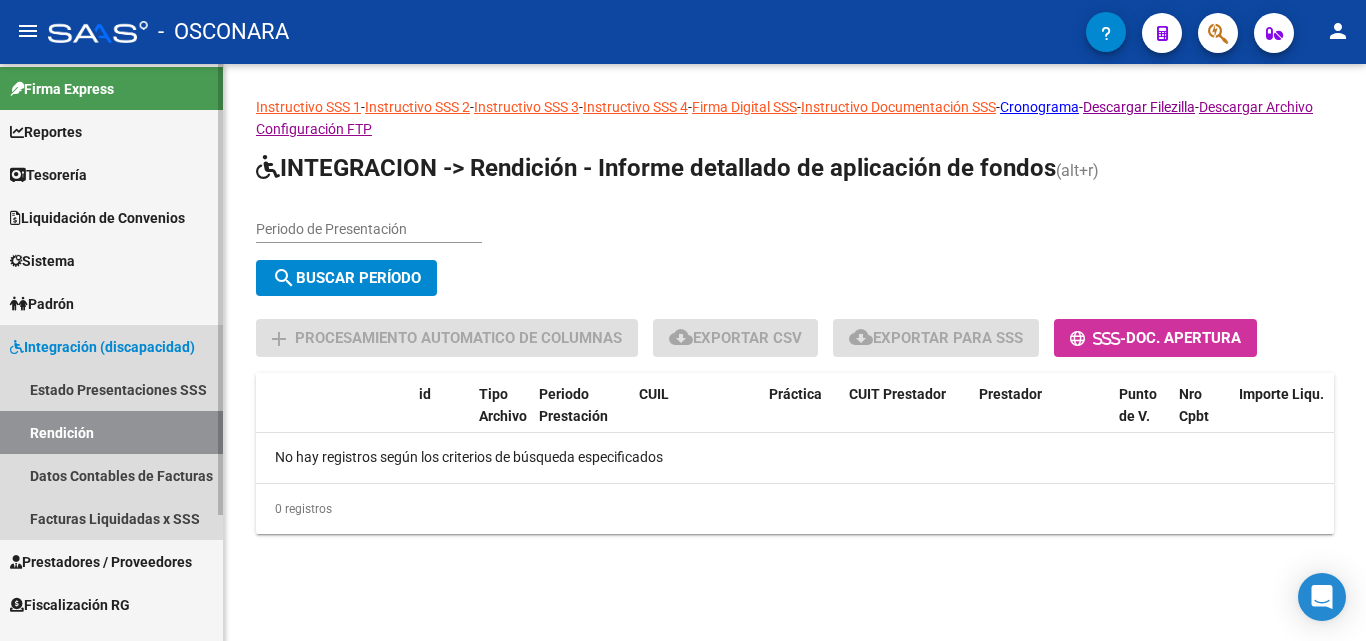 click on "Rendición" at bounding box center [111, 432] 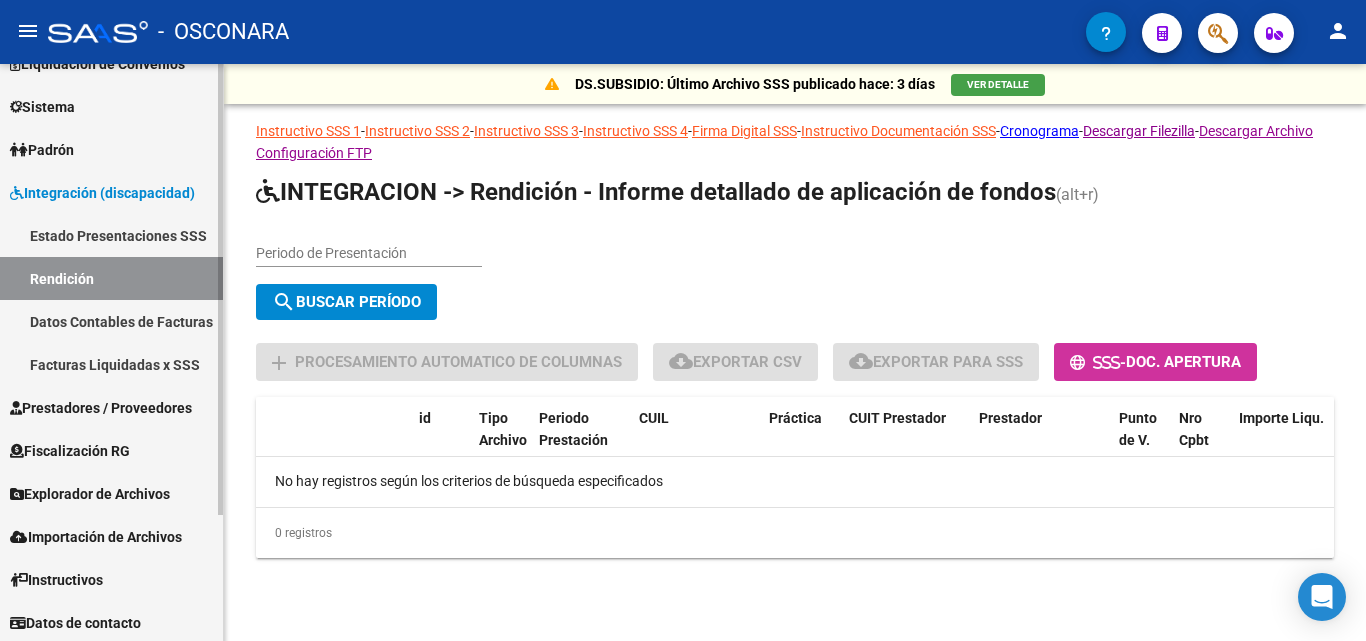 scroll, scrollTop: 162, scrollLeft: 0, axis: vertical 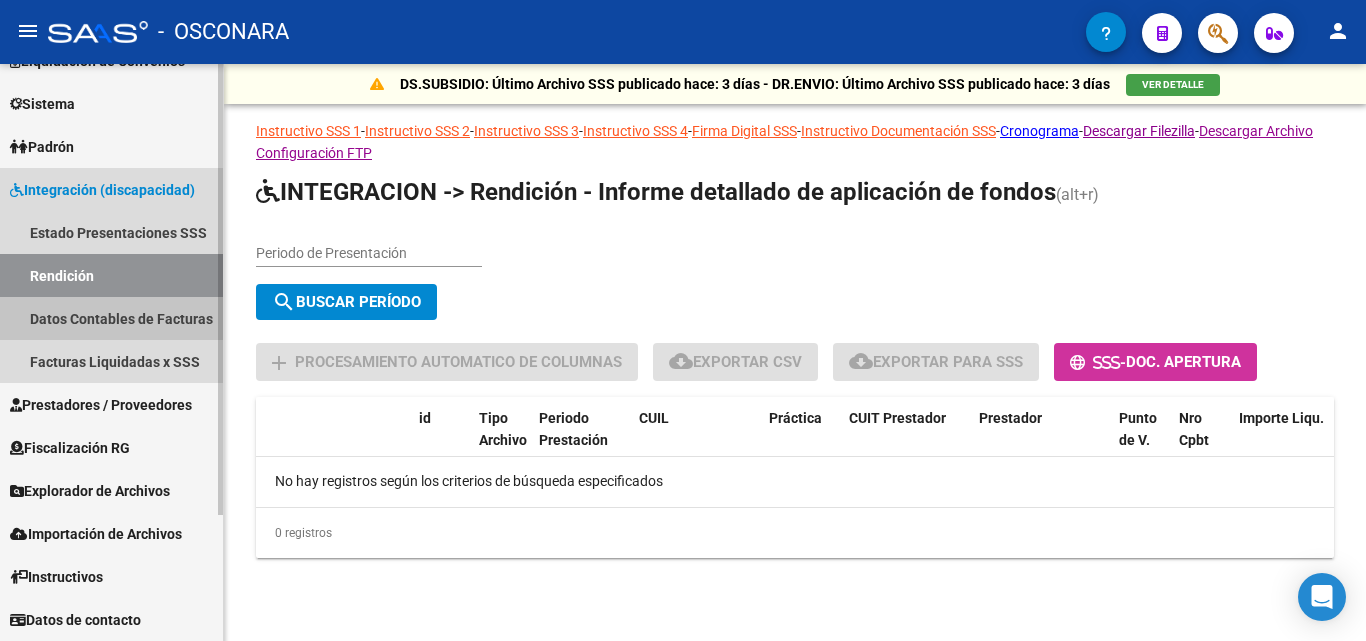 click on "Datos Contables de Facturas" at bounding box center [111, 318] 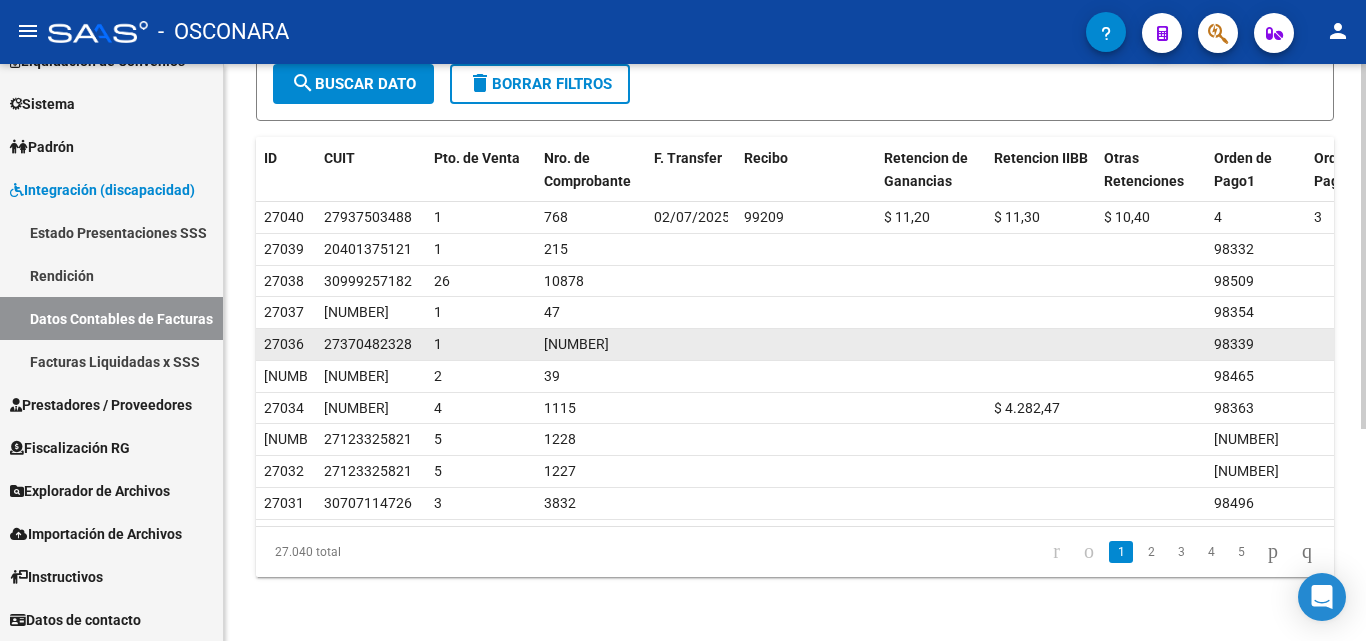 scroll, scrollTop: 334, scrollLeft: 0, axis: vertical 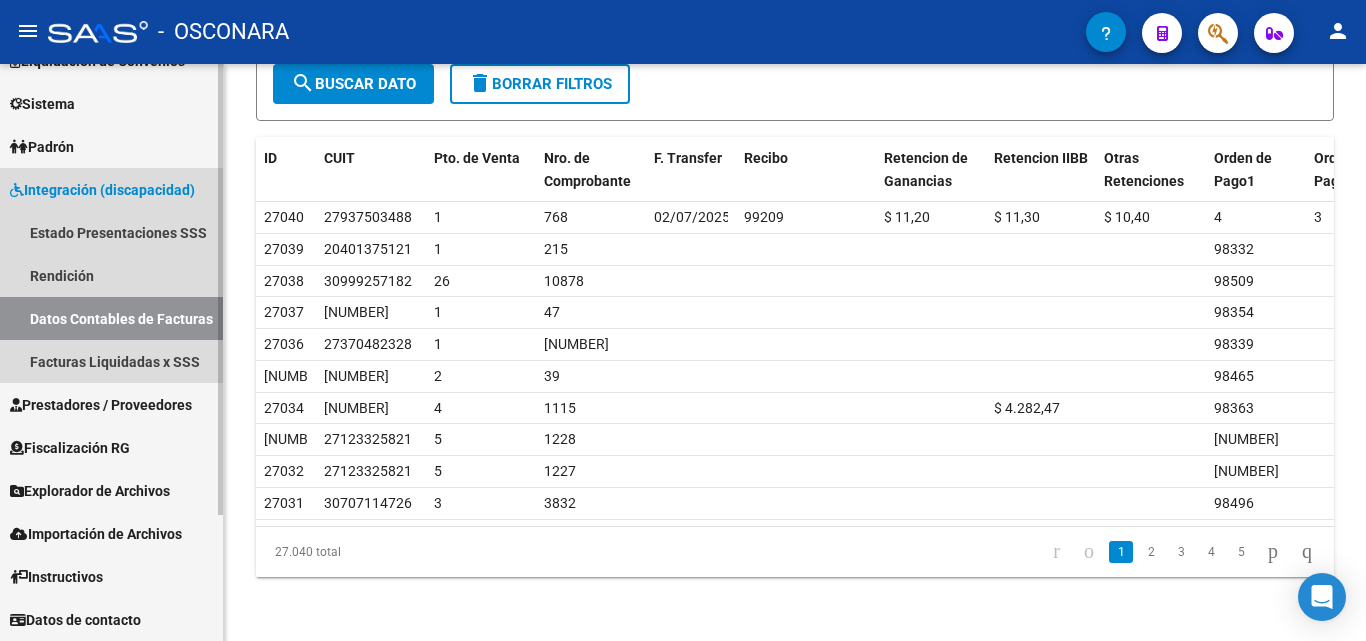click on "Integración (discapacidad)" at bounding box center (102, 190) 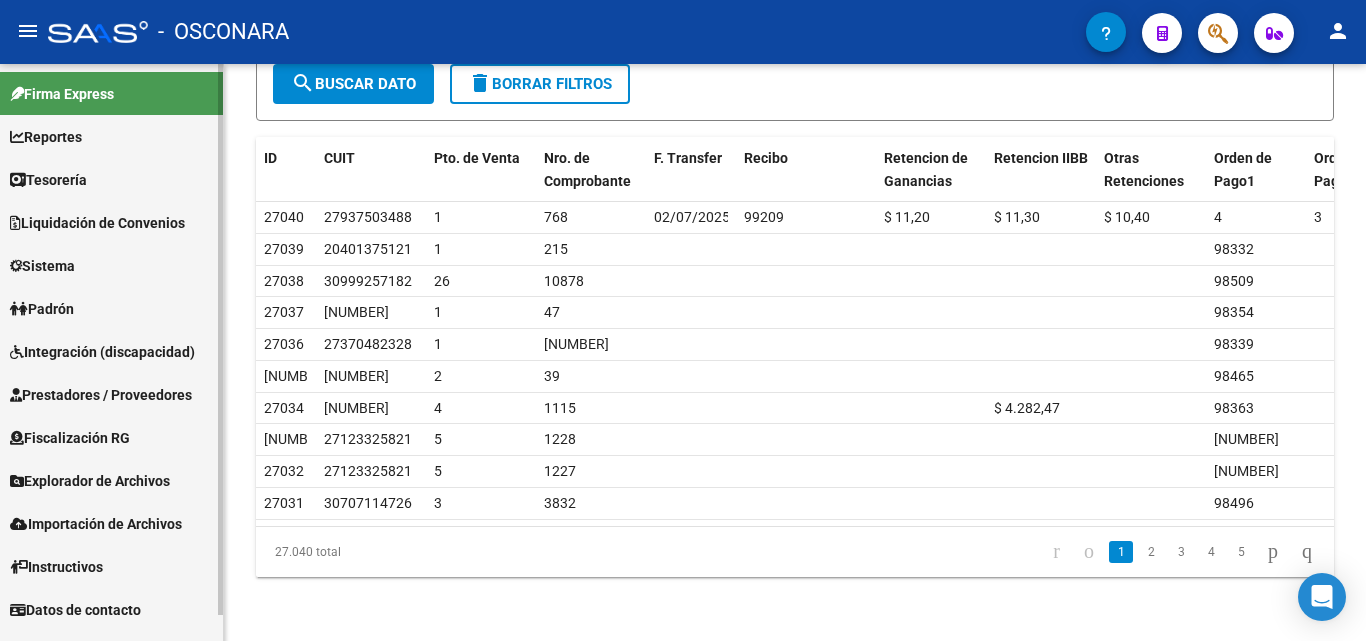 scroll, scrollTop: 0, scrollLeft: 0, axis: both 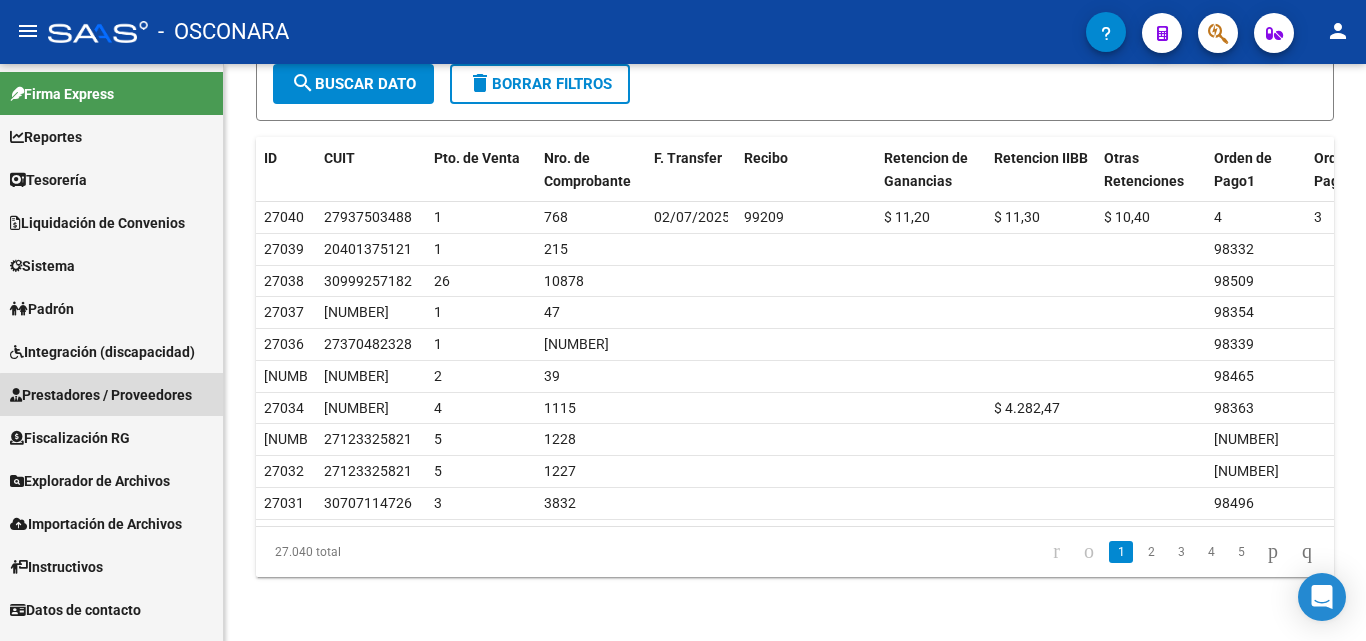 click on "Prestadores / Proveedores" at bounding box center [101, 395] 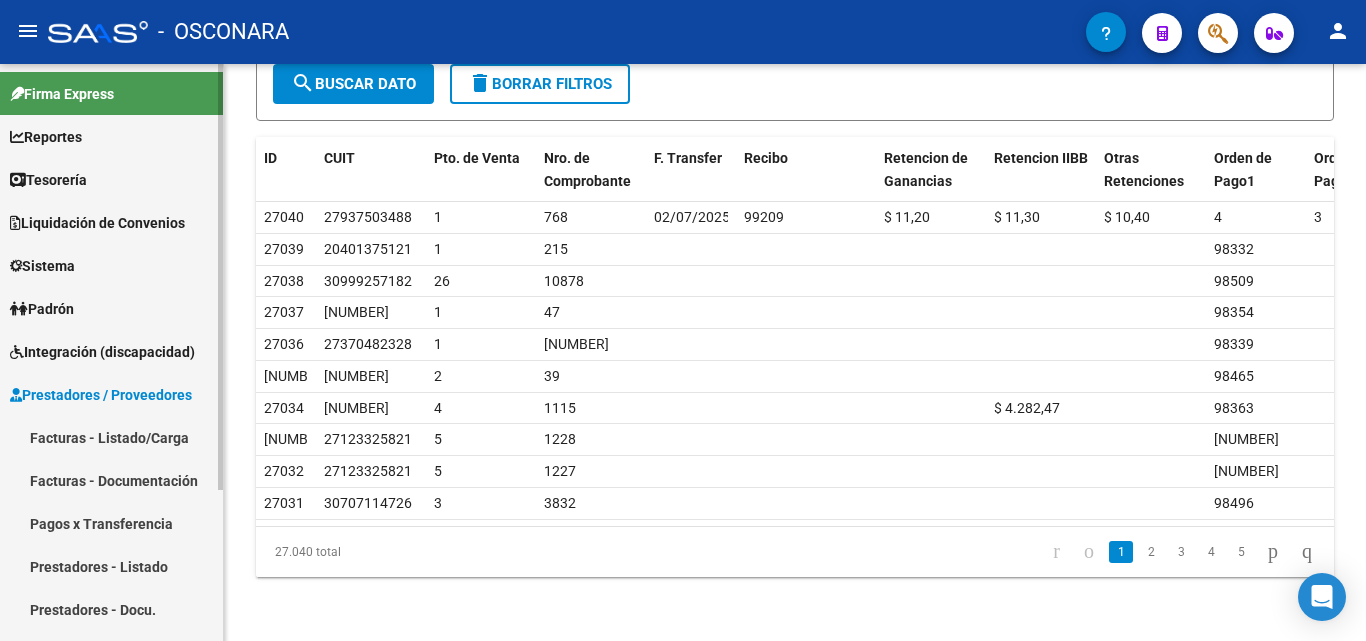 scroll, scrollTop: 100, scrollLeft: 0, axis: vertical 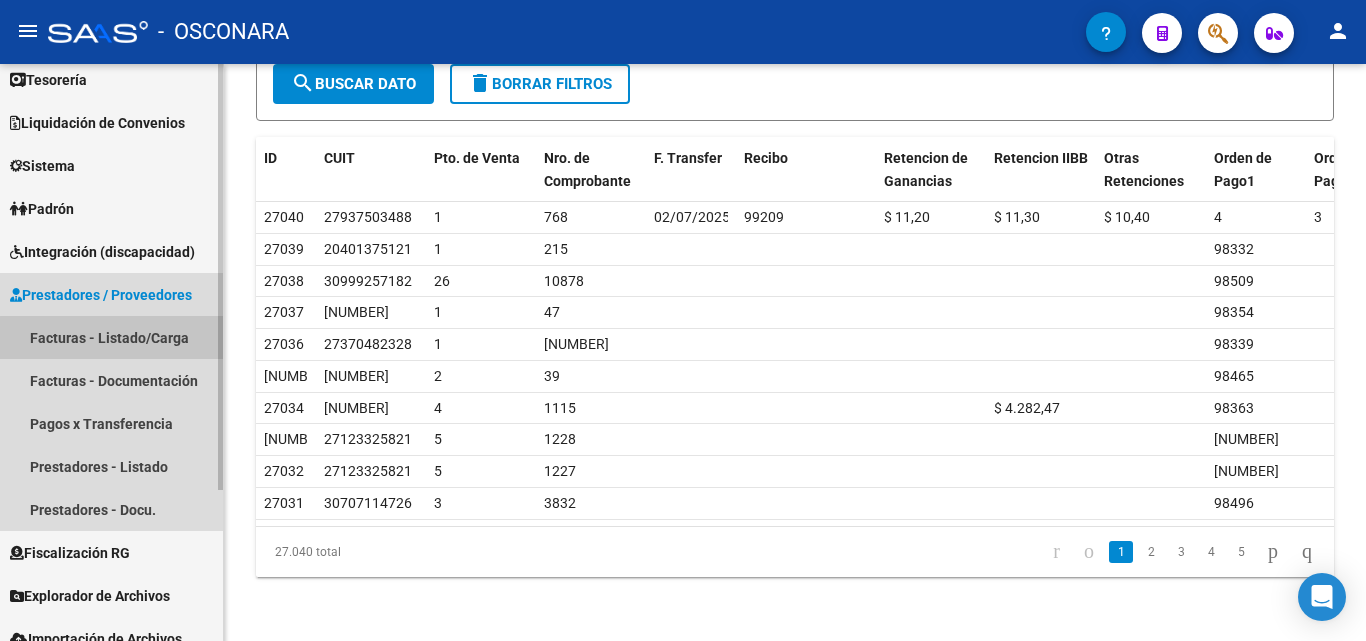 click on "Facturas - Listado/Carga" at bounding box center [111, 337] 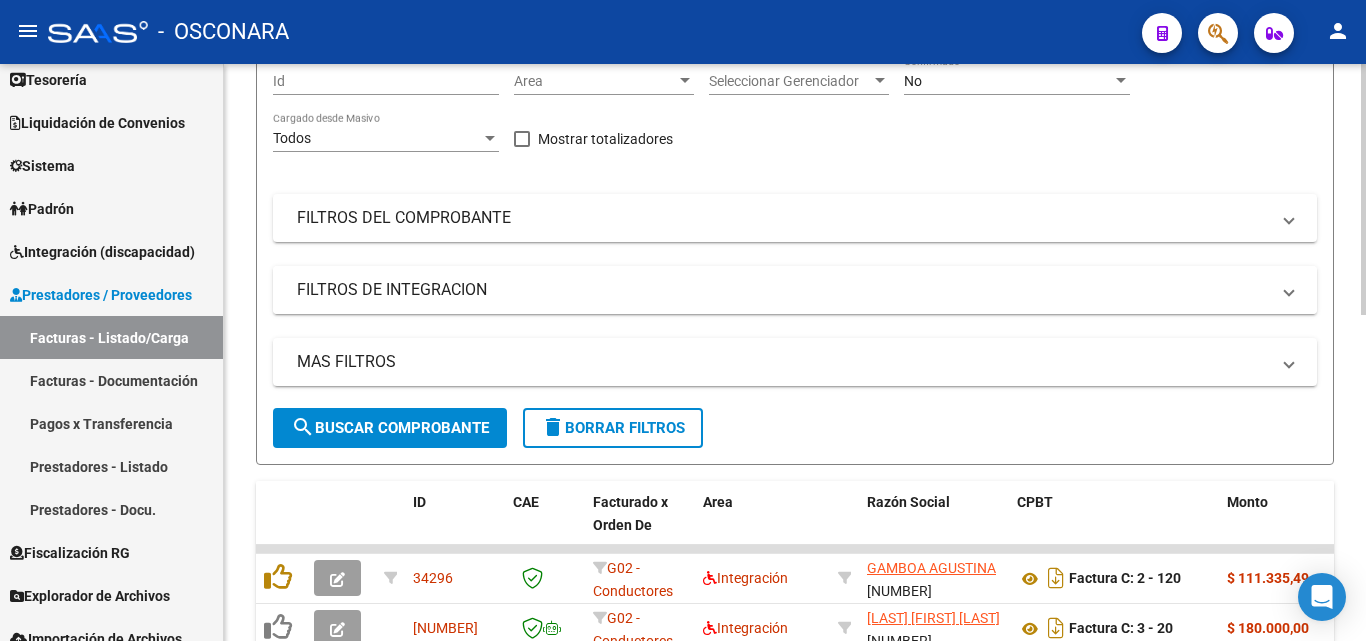 scroll, scrollTop: 200, scrollLeft: 0, axis: vertical 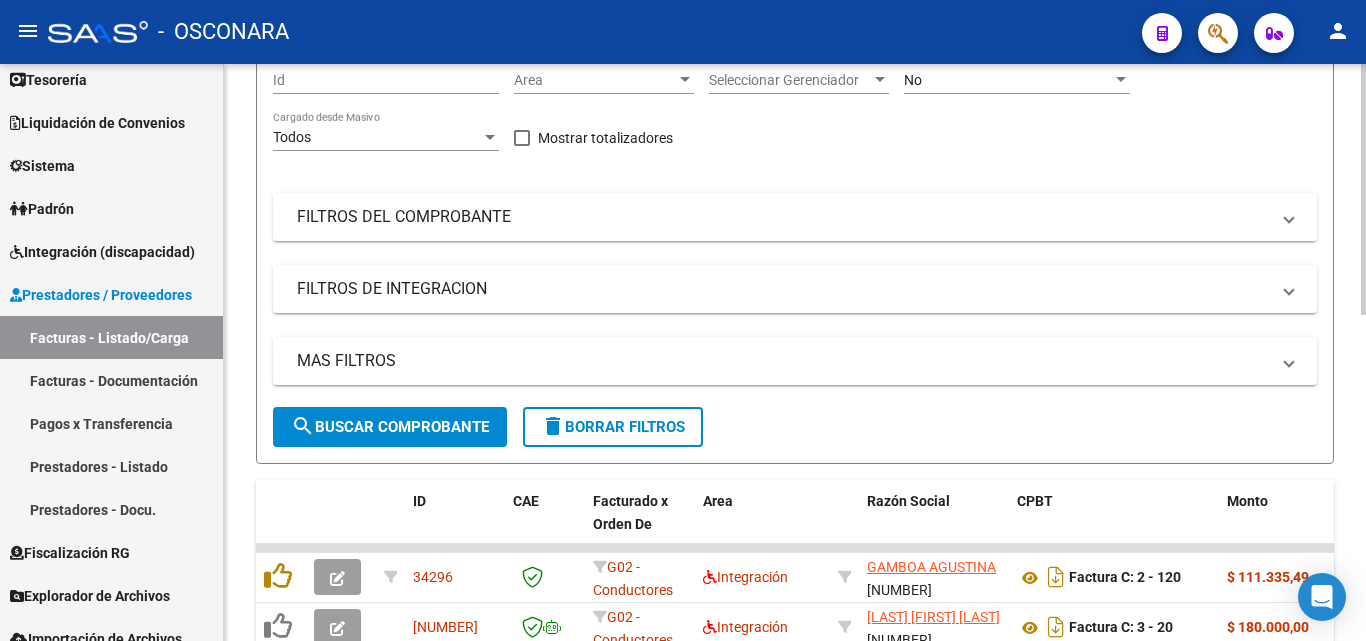 click on "FILTROS DEL COMPROBANTE" at bounding box center [783, 217] 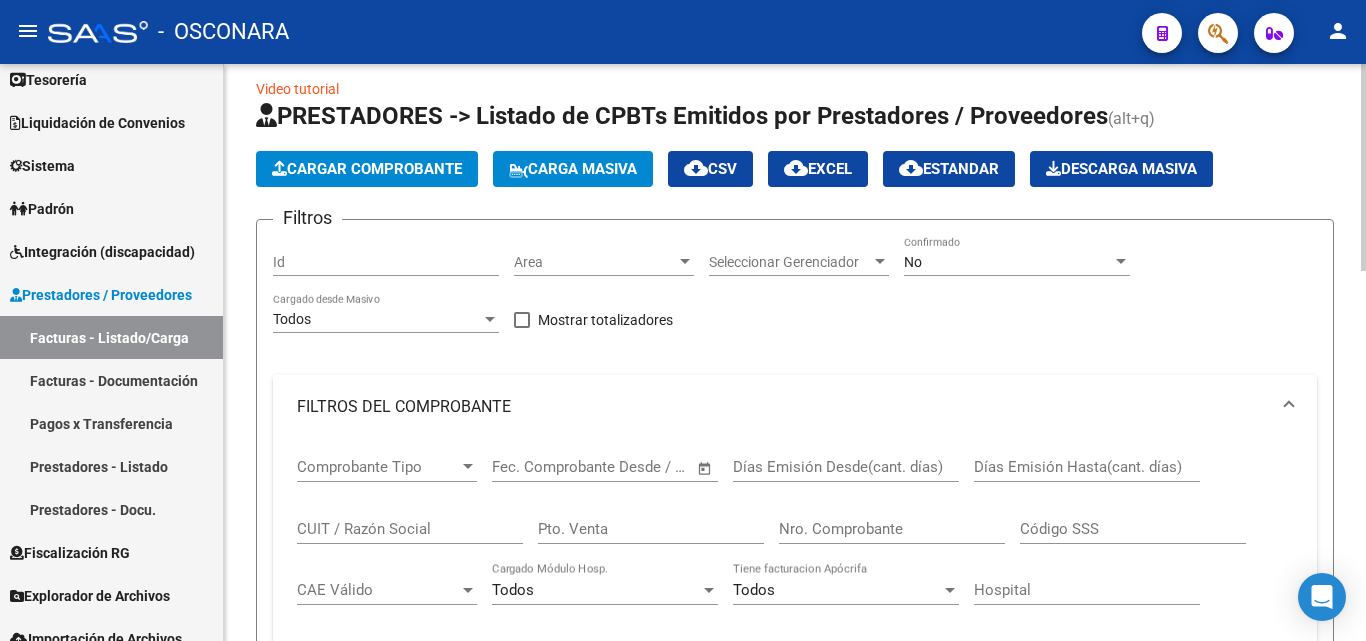 scroll, scrollTop: 0, scrollLeft: 0, axis: both 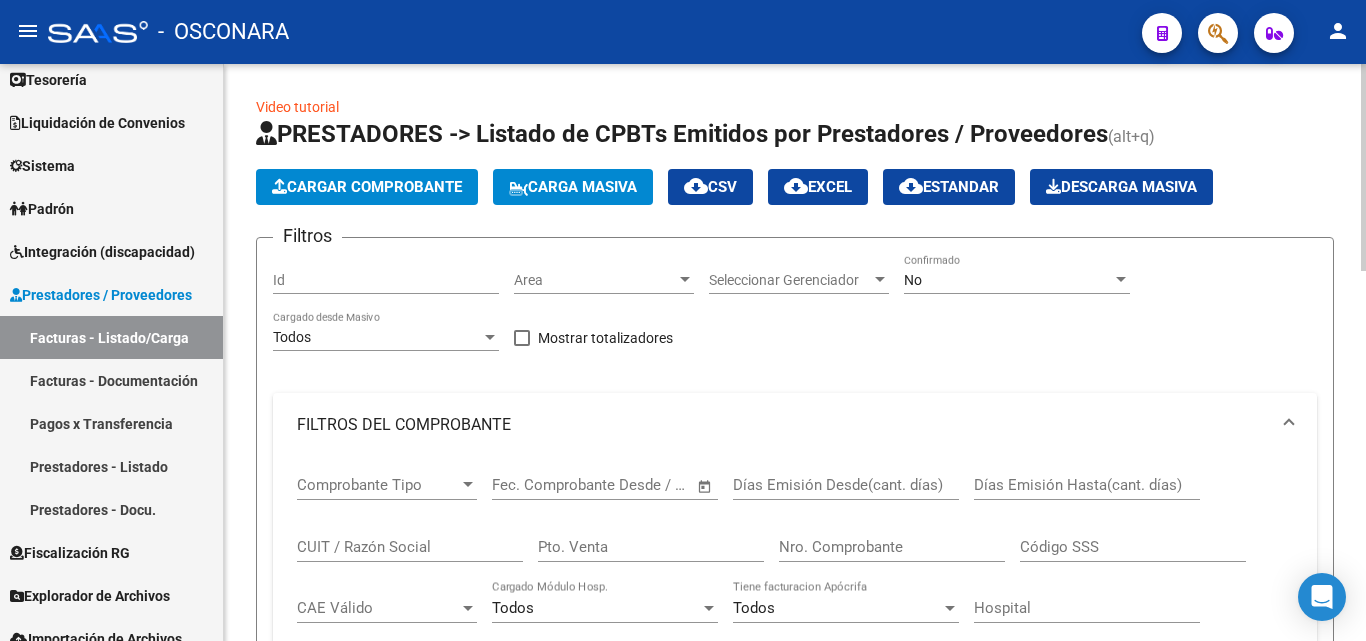 click on "No" at bounding box center (1008, 280) 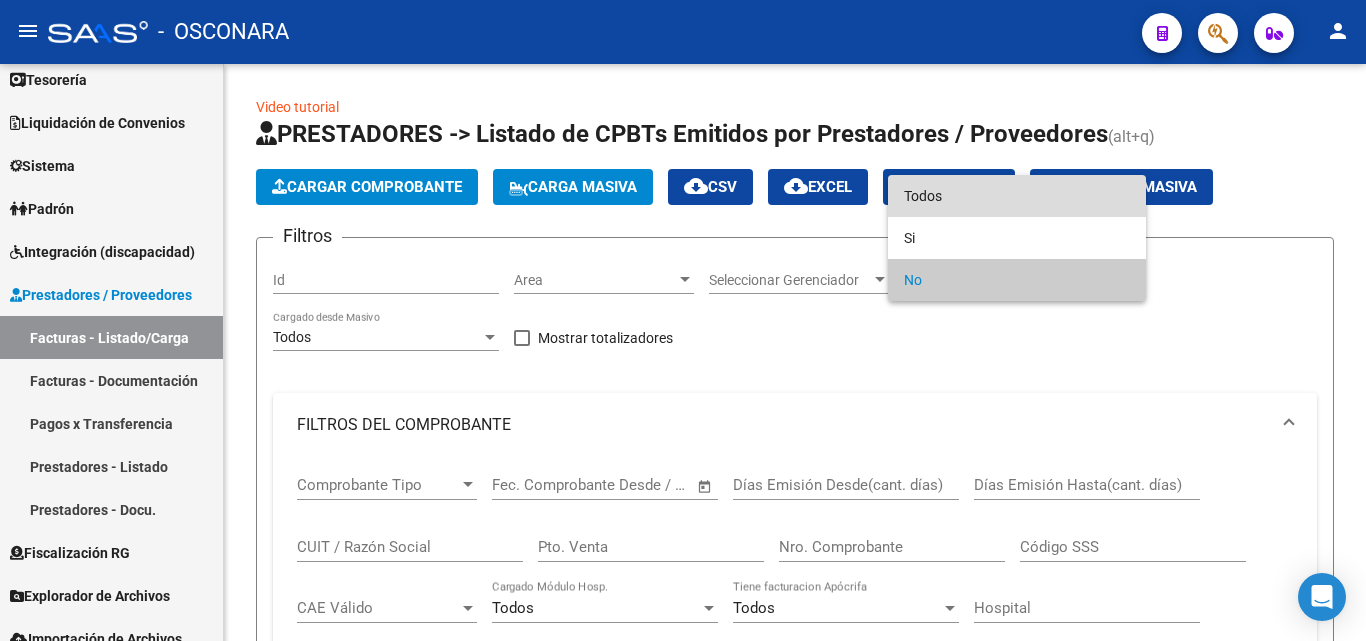 click on "Todos" at bounding box center [1017, 196] 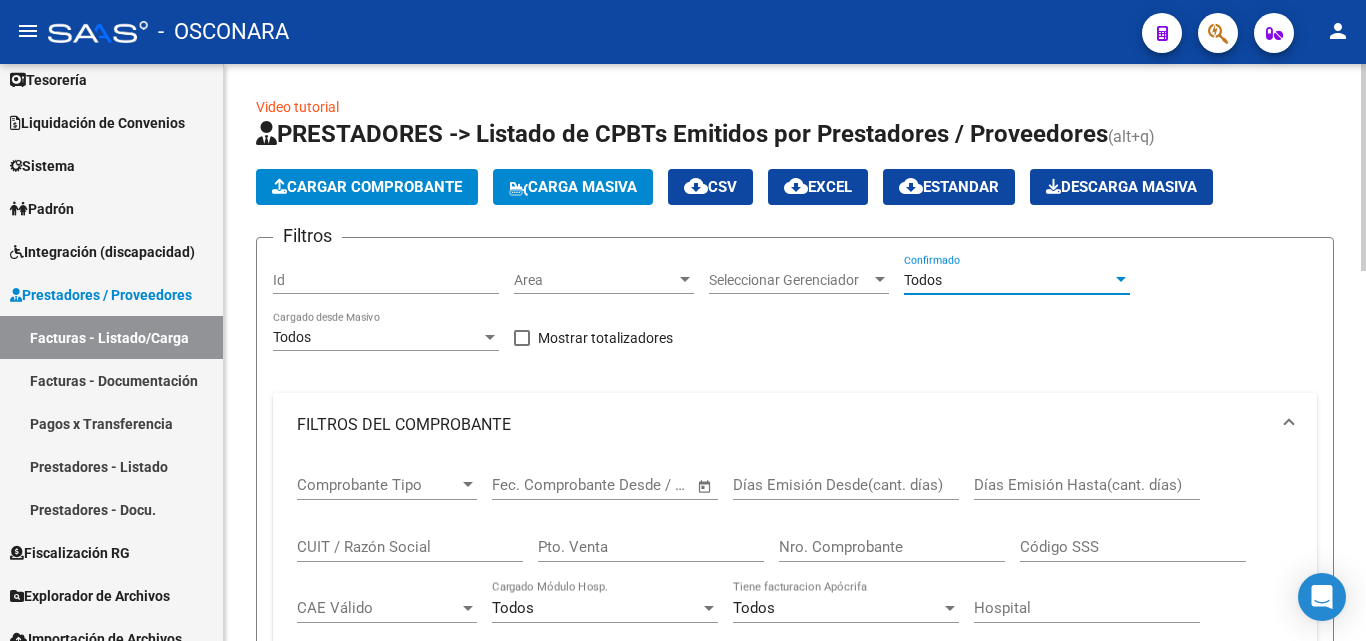 scroll, scrollTop: 100, scrollLeft: 0, axis: vertical 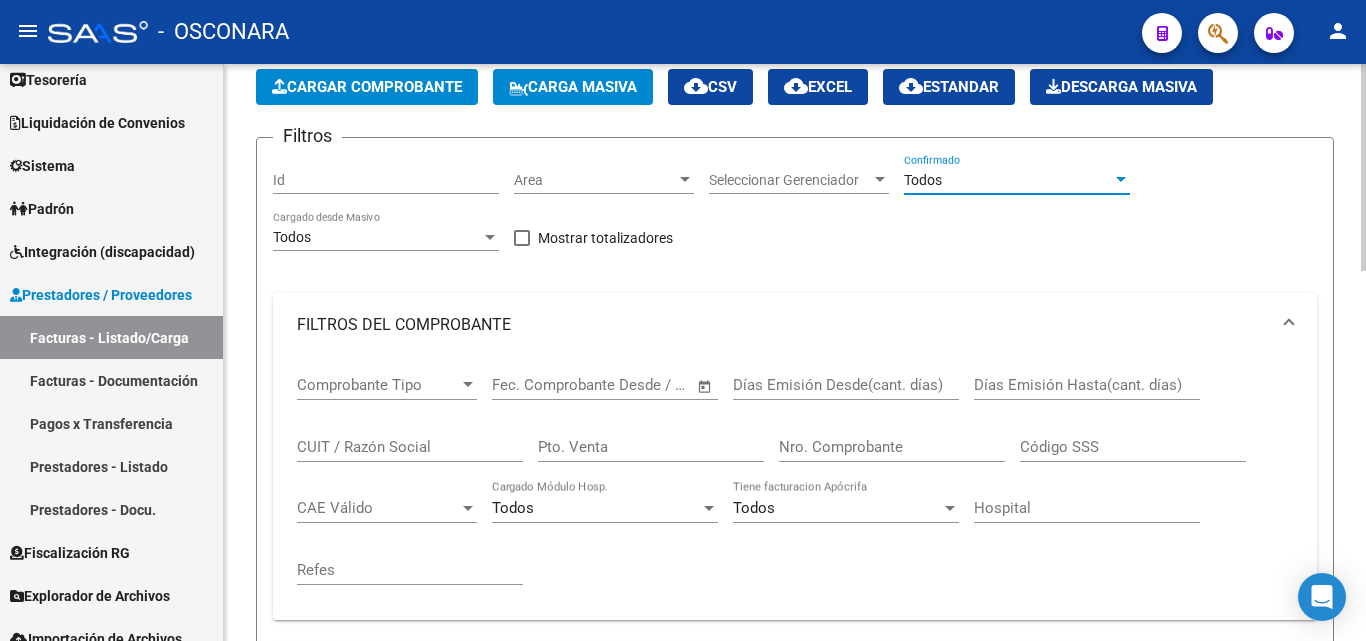click on "Nro. Comprobante" at bounding box center (892, 447) 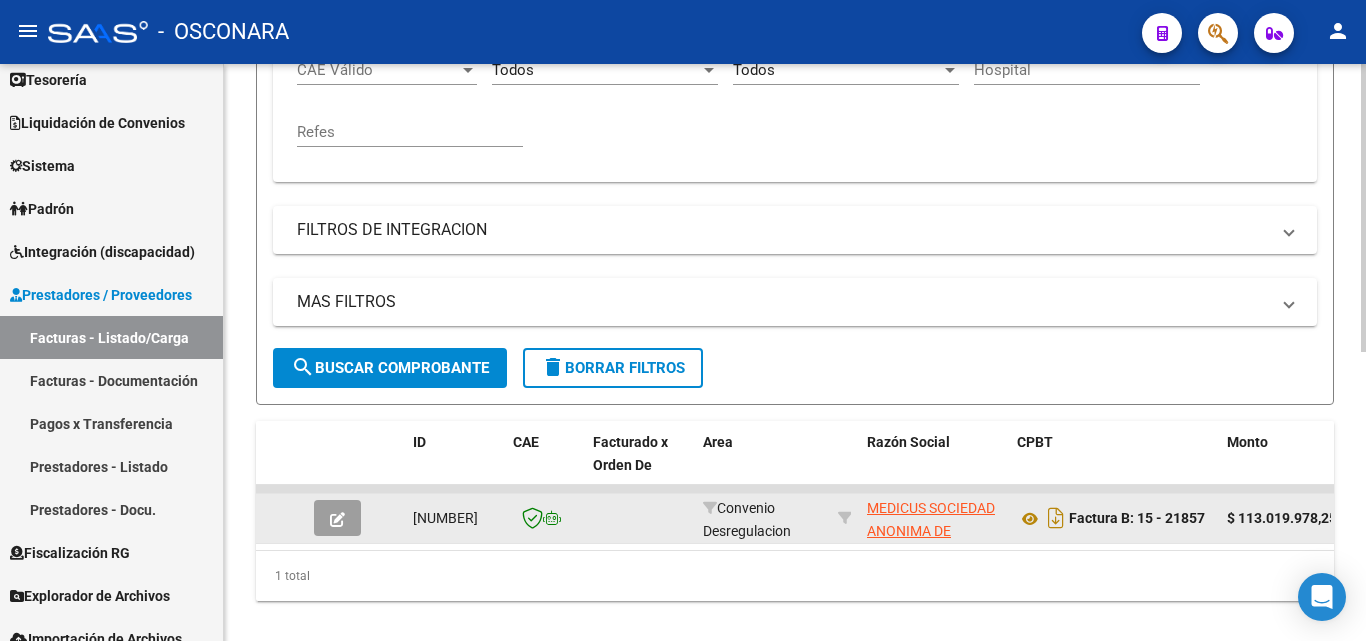 scroll, scrollTop: 578, scrollLeft: 0, axis: vertical 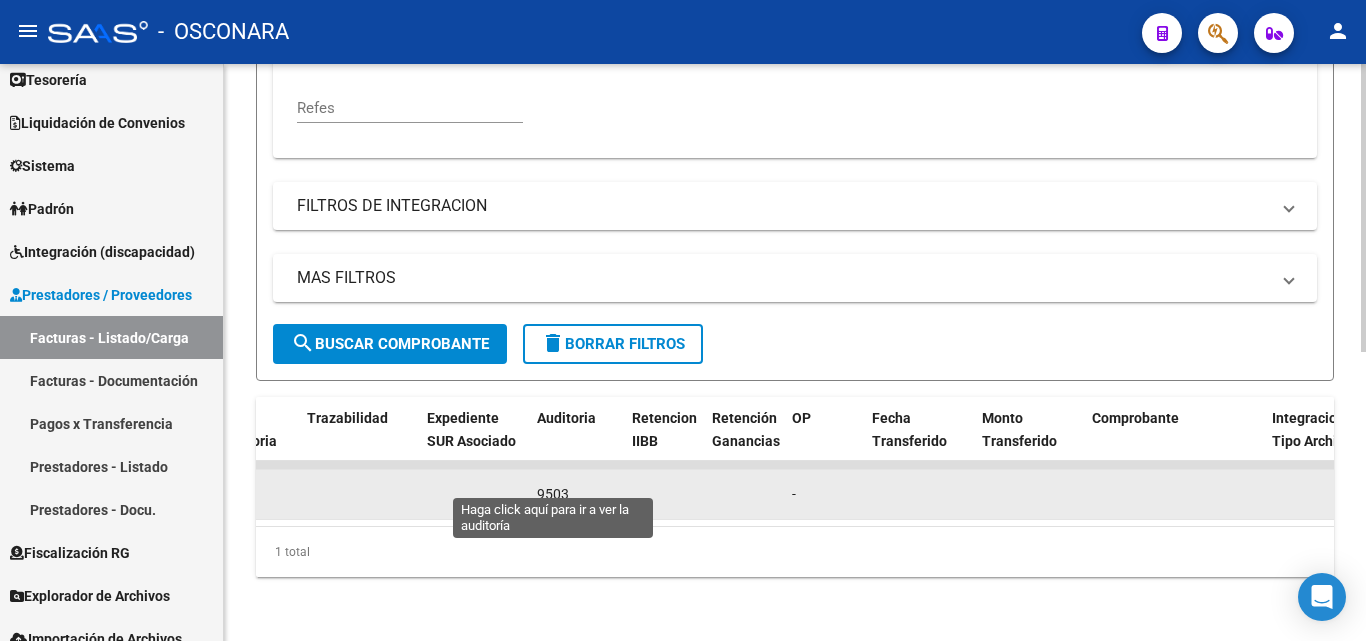 type on "21857" 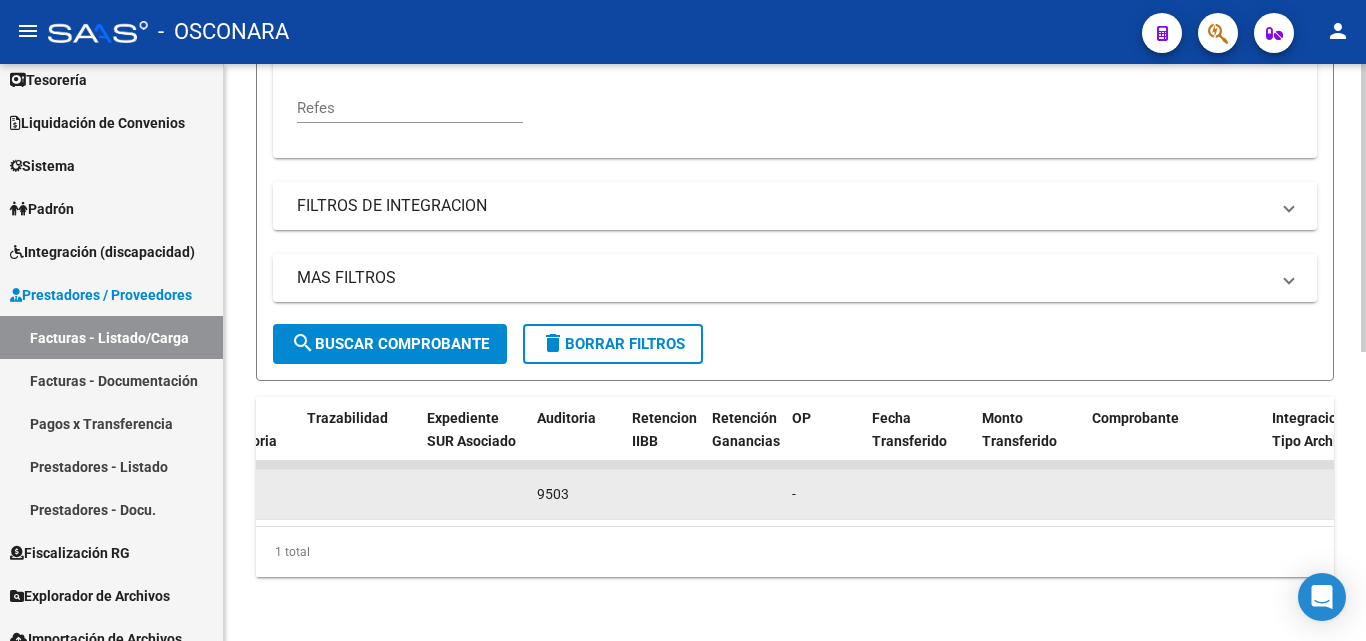 drag, startPoint x: 540, startPoint y: 469, endPoint x: 574, endPoint y: 470, distance: 34.0147 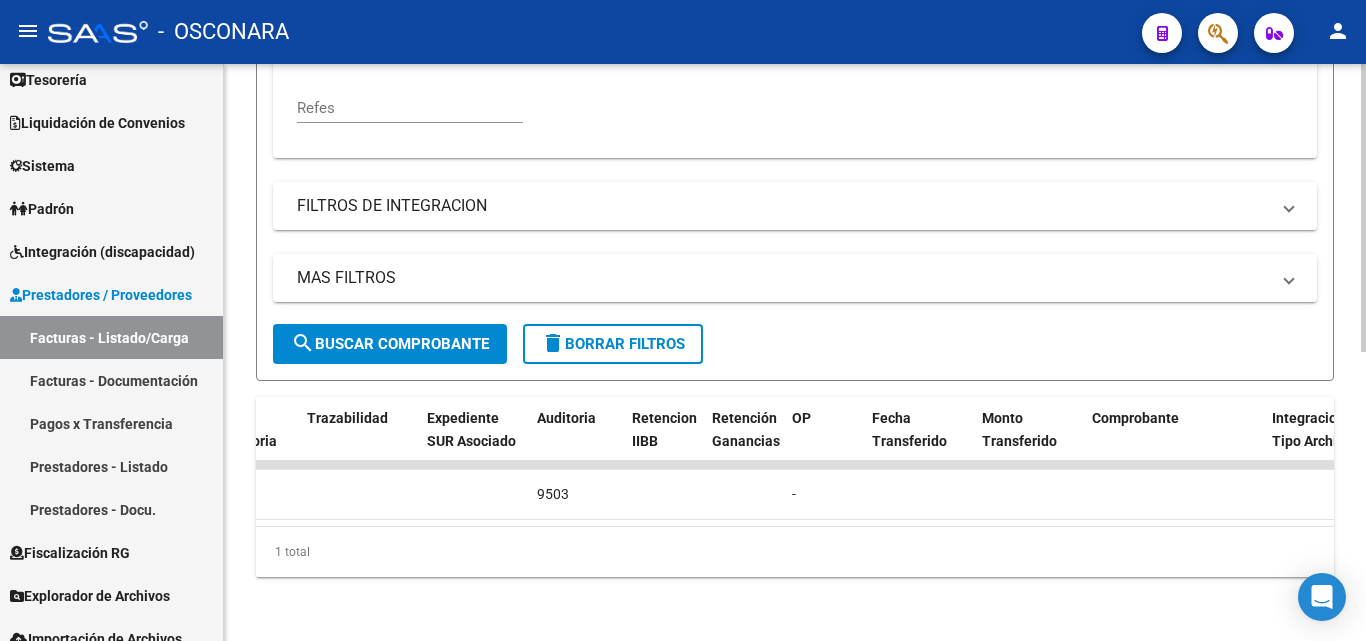 click on "33587 Convenio Desregulacion MEDICUS SOCIEDAD ANONIMA DE ASISTENCIA MEDICA Y CIENTIFICA [NUMBER] Factura B: 15 - 21857 $ 113.019.978,25 03/06/2025 63 03/07/2025 9503 - 03/07/2025 03/07/2025 [FIRST] [LAST] [FIRST] [LAST] administracion@[DOMAIN].com.ar" 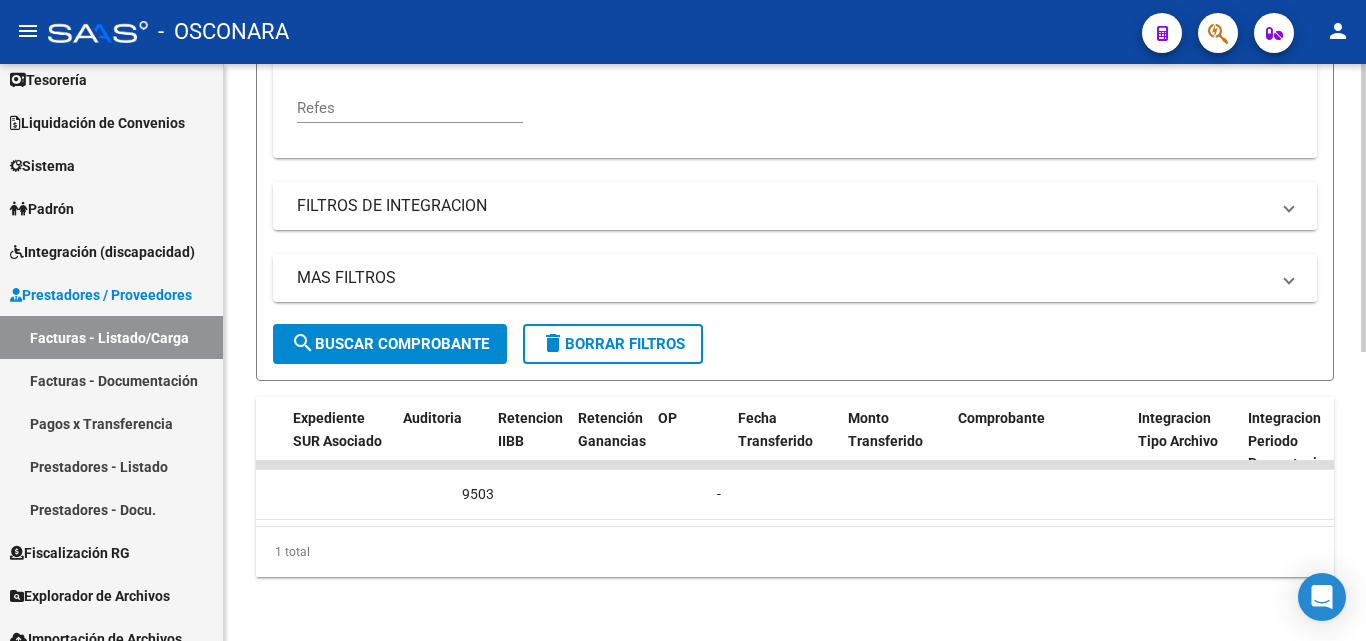 scroll, scrollTop: 0, scrollLeft: 1564, axis: horizontal 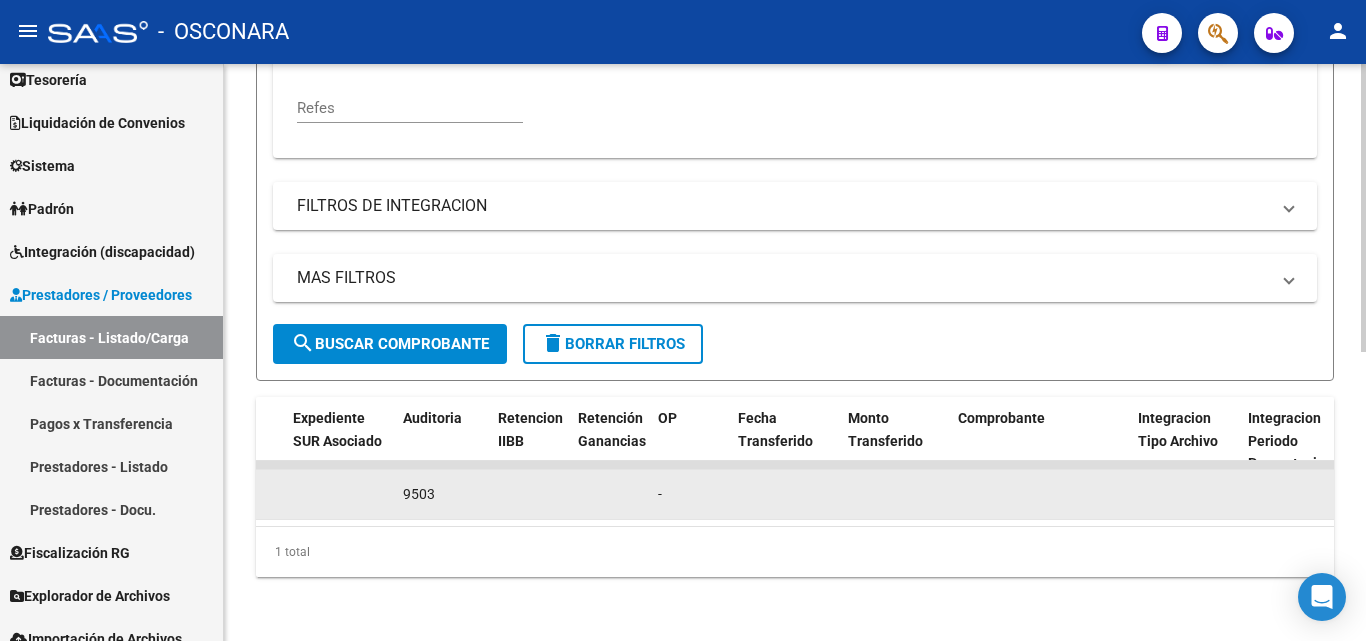 drag, startPoint x: 641, startPoint y: 473, endPoint x: 677, endPoint y: 493, distance: 41.18252 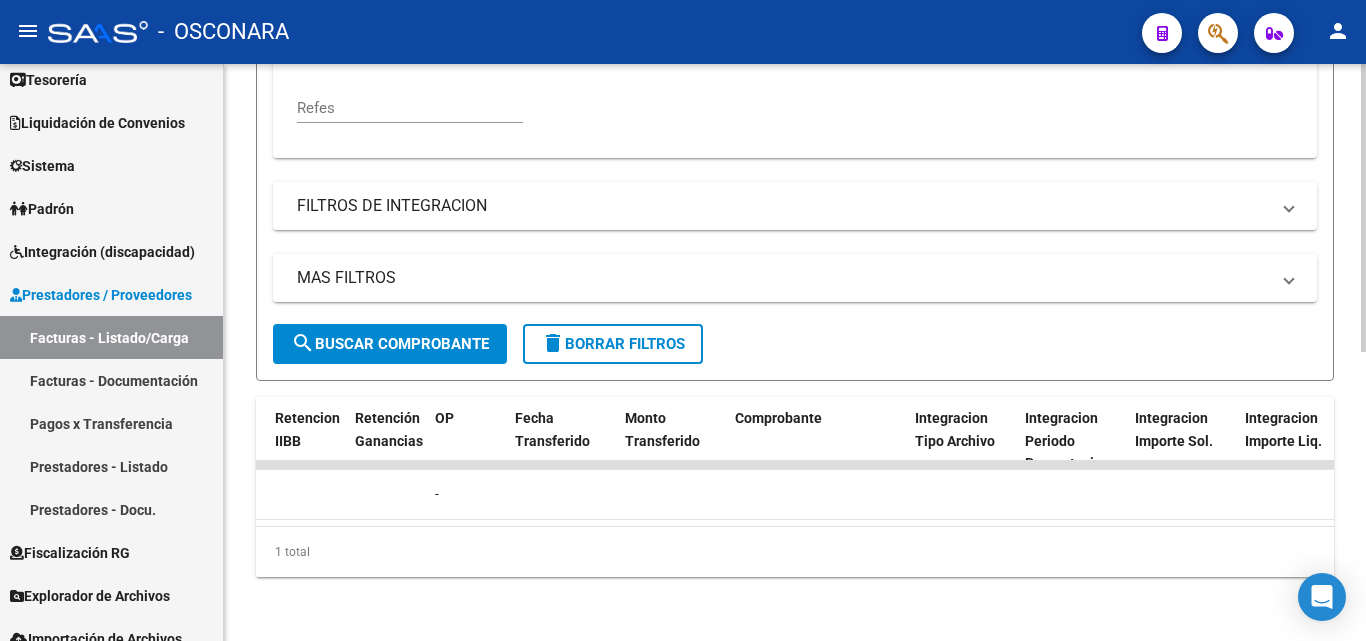 scroll, scrollTop: 0, scrollLeft: 1851, axis: horizontal 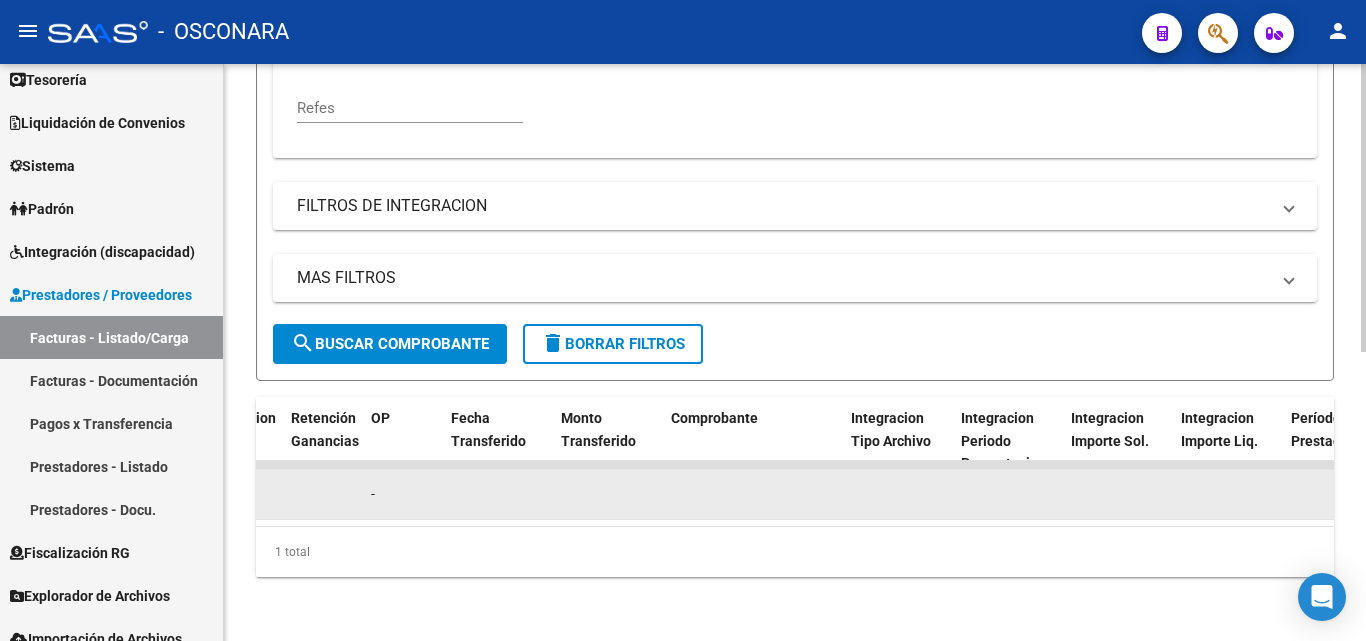 drag, startPoint x: 595, startPoint y: 475, endPoint x: 652, endPoint y: 478, distance: 57.07889 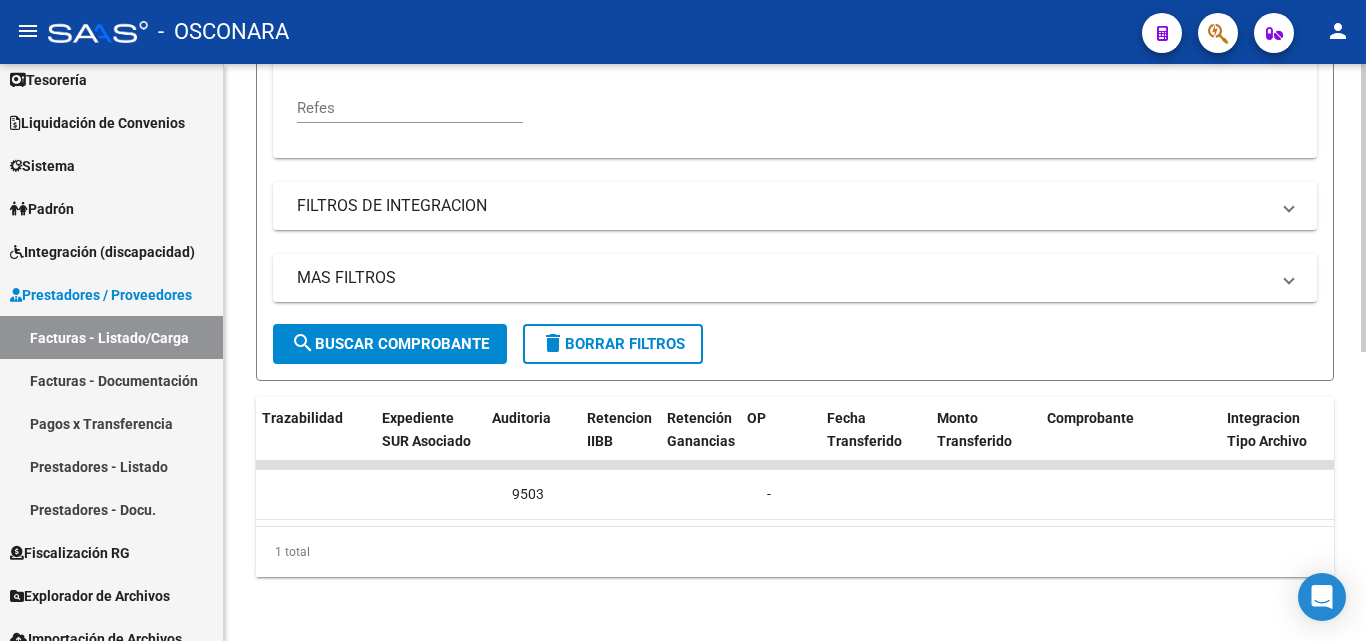 scroll, scrollTop: 0, scrollLeft: 1425, axis: horizontal 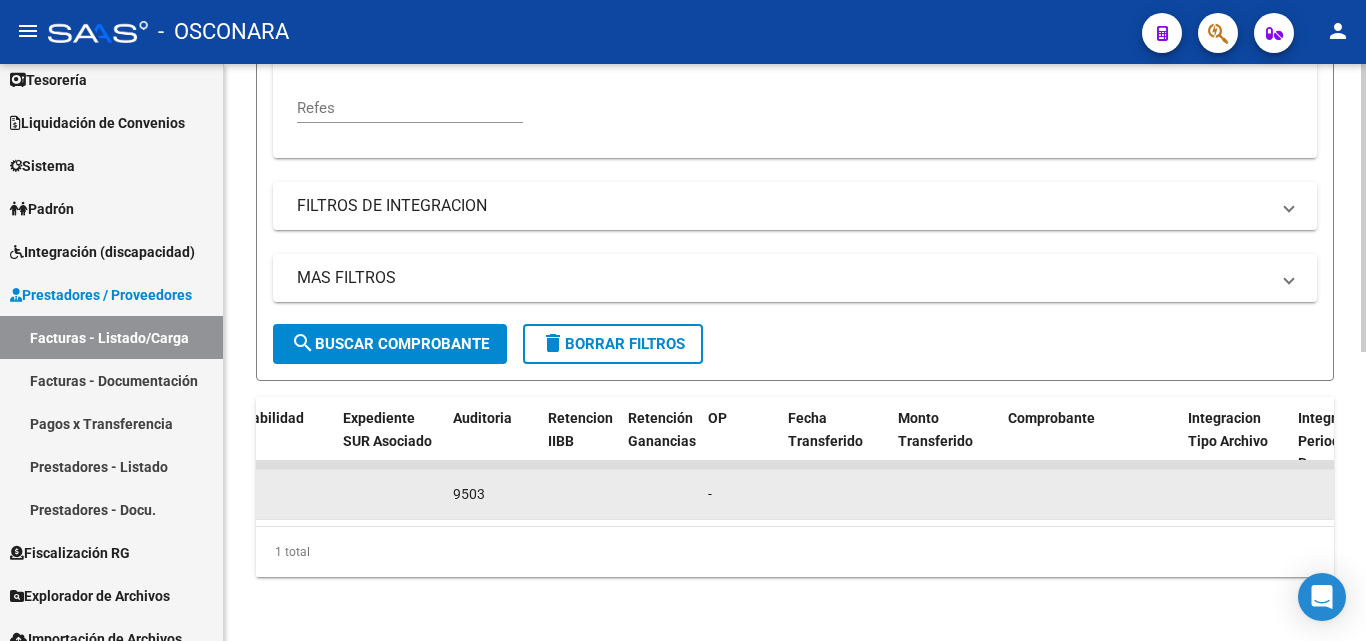 drag, startPoint x: 902, startPoint y: 465, endPoint x: 1005, endPoint y: 478, distance: 103.81715 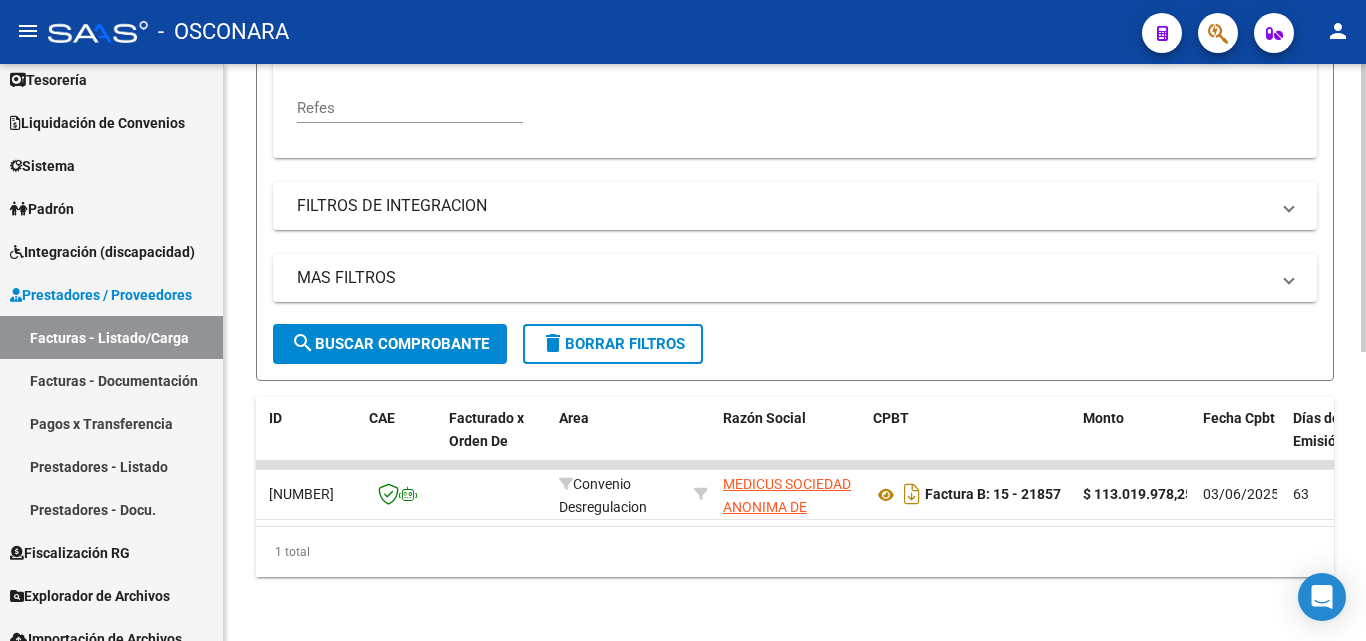 scroll, scrollTop: 0, scrollLeft: 1118, axis: horizontal 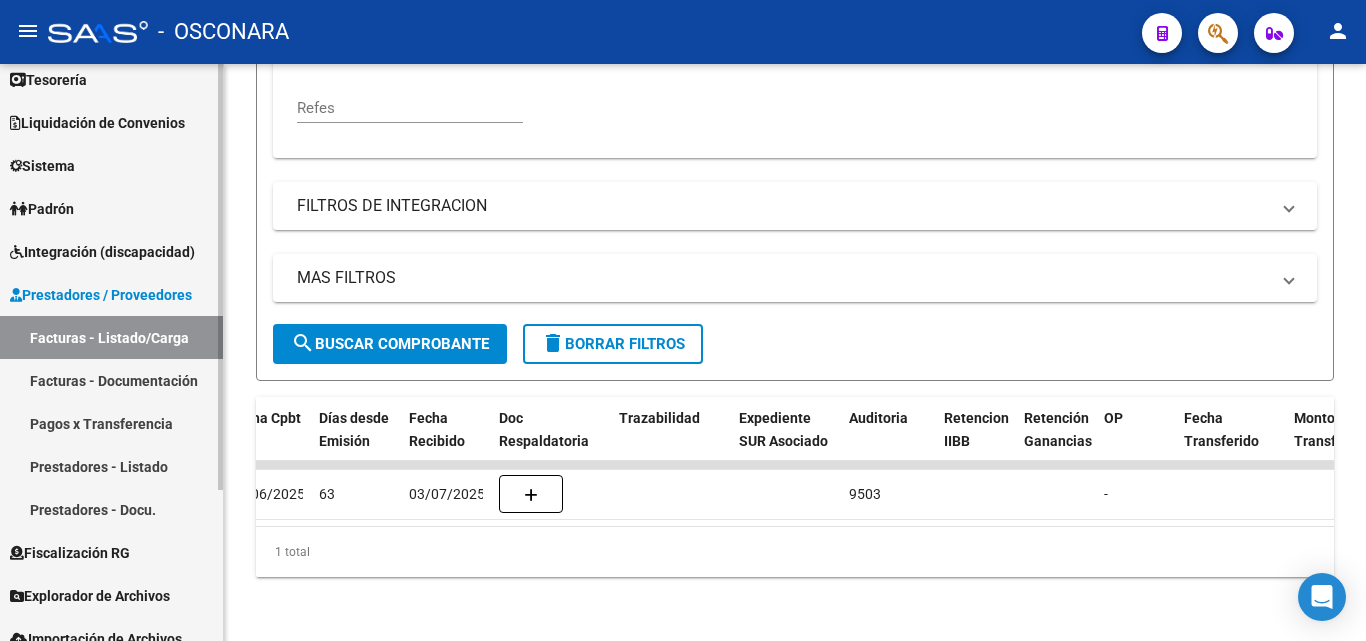 click on "Liquidación de Convenios" at bounding box center (111, 122) 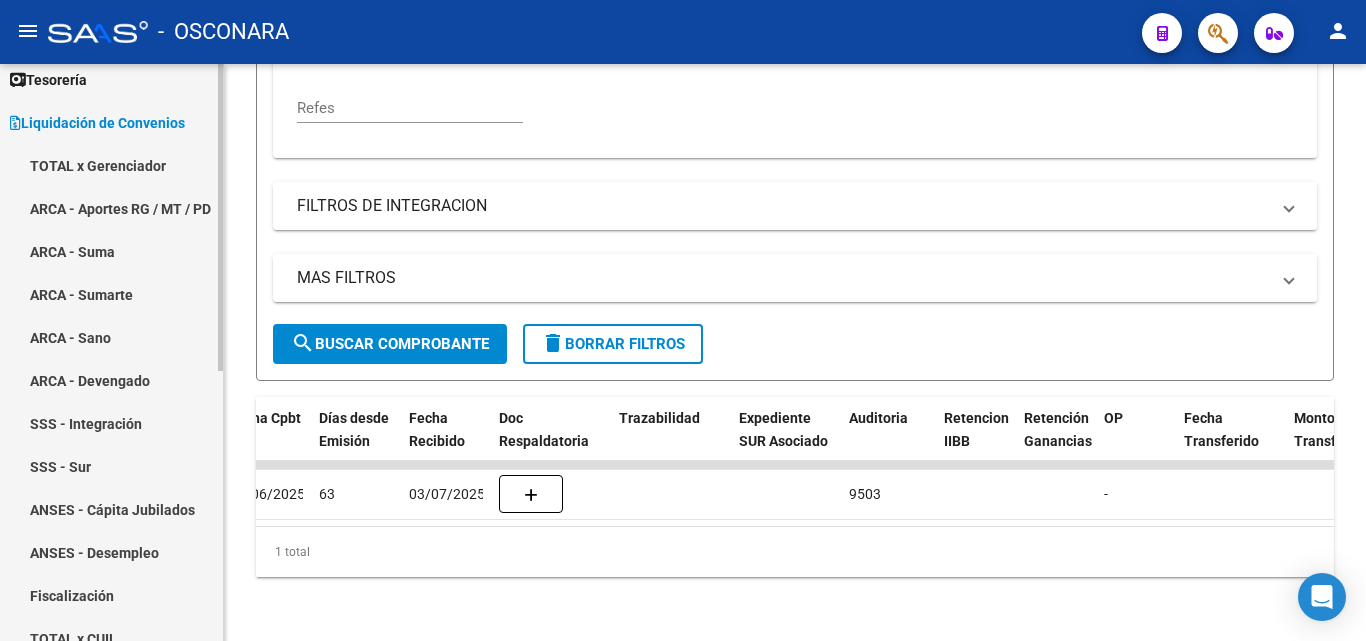 click on "TOTAL x Gerenciador" at bounding box center (111, 165) 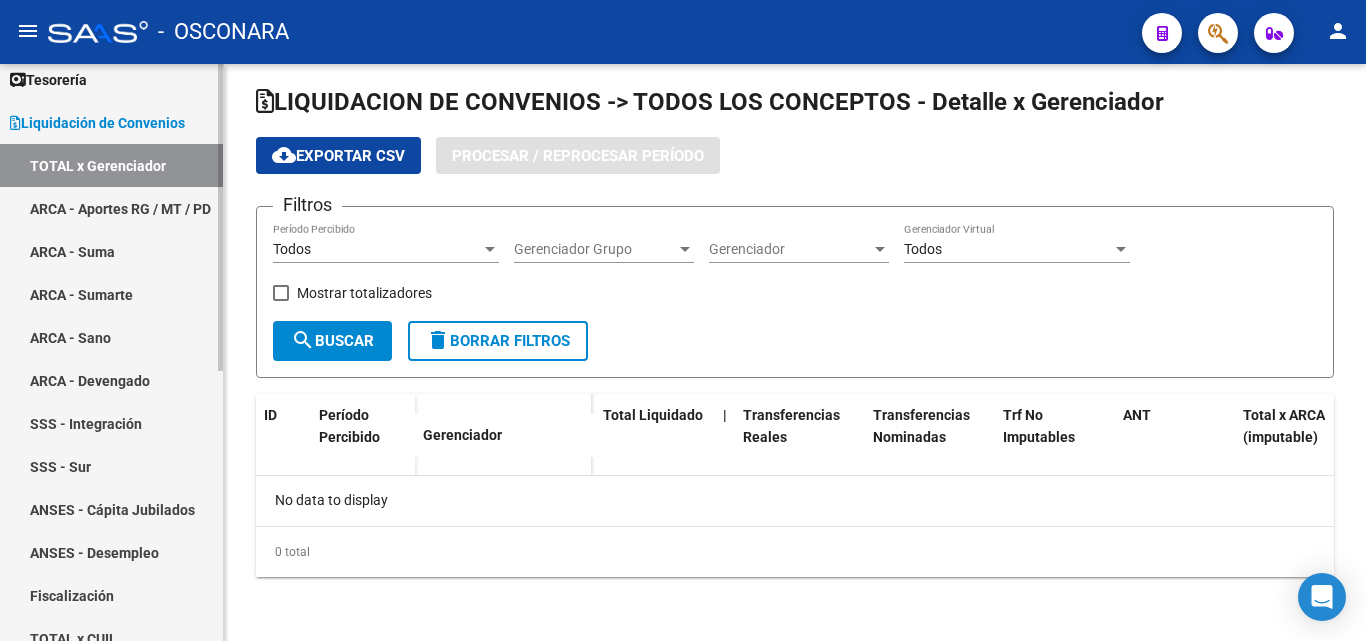 scroll, scrollTop: 0, scrollLeft: 0, axis: both 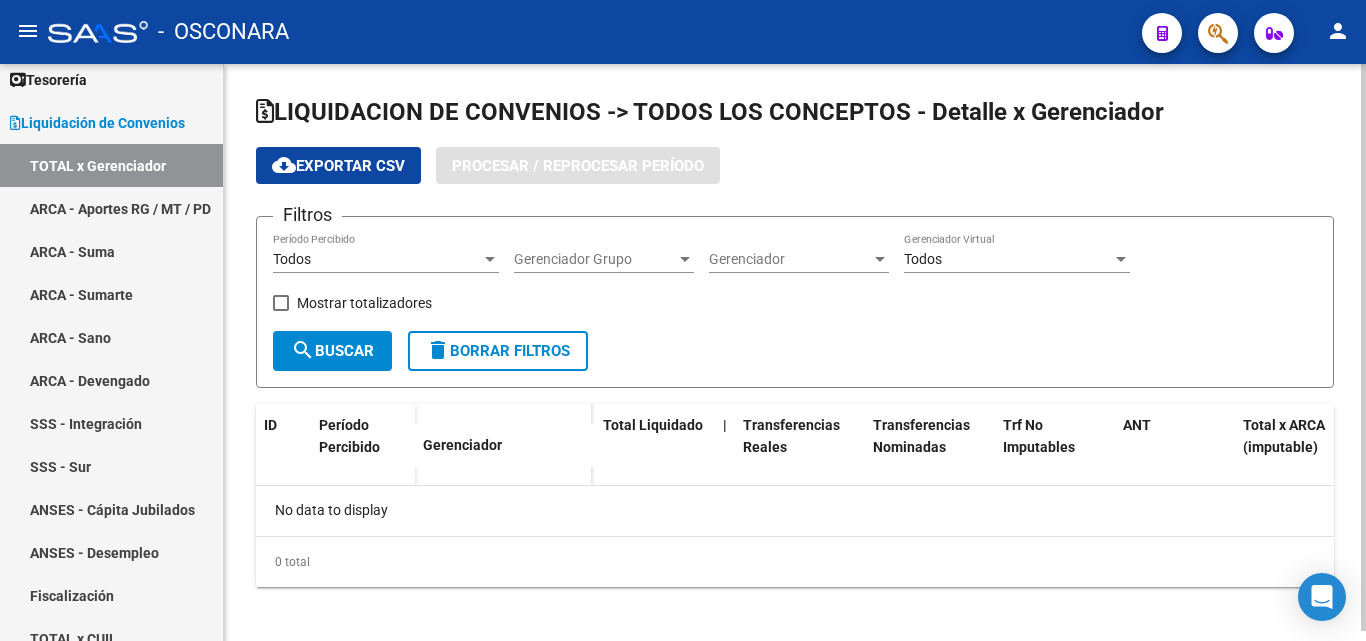 checkbox on "true" 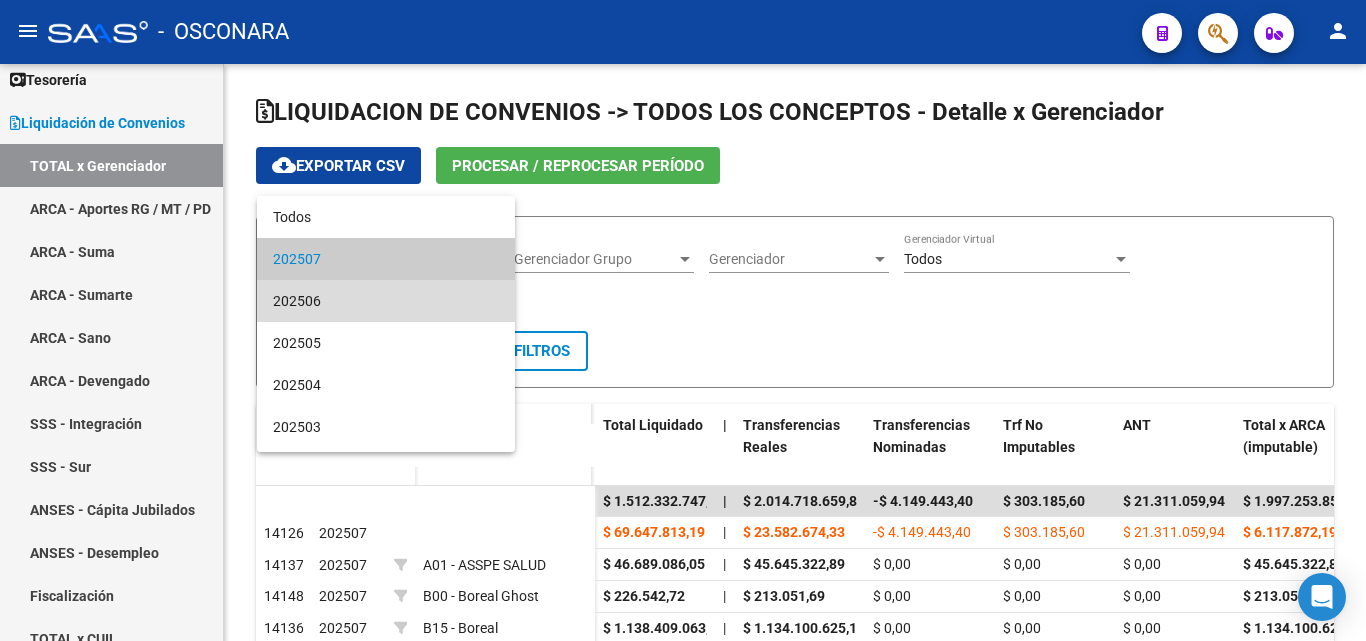 click on "202506" at bounding box center (386, 301) 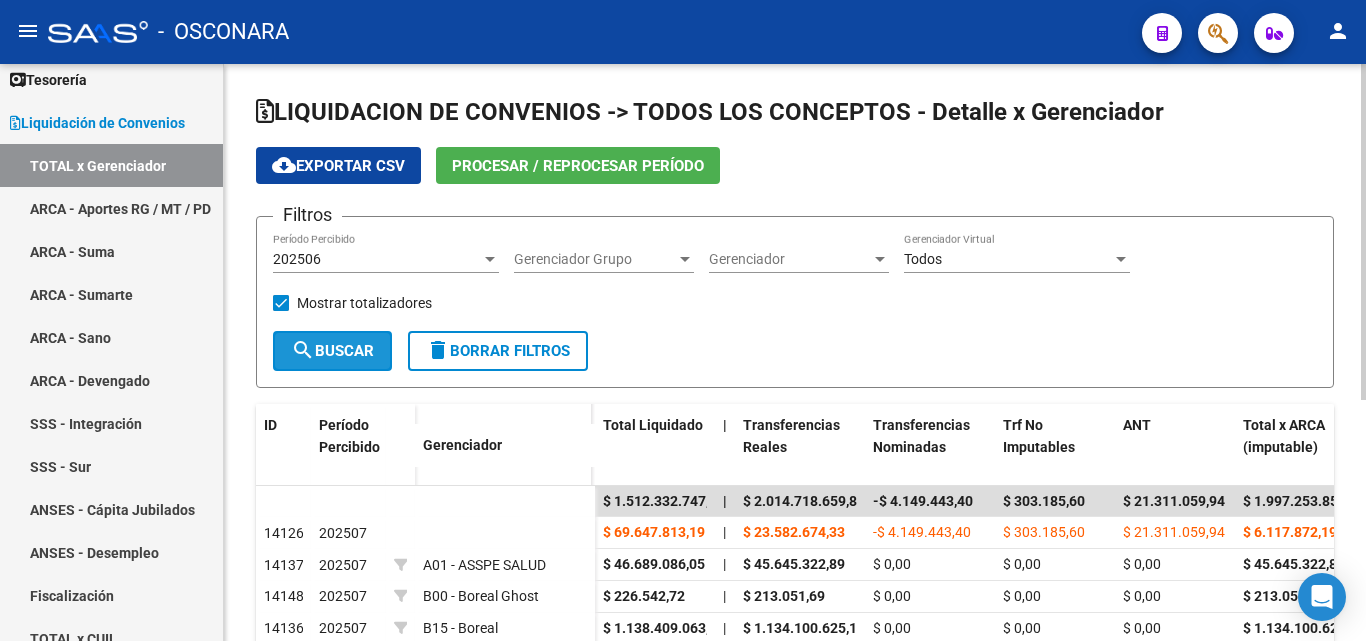 click on "search  Buscar" 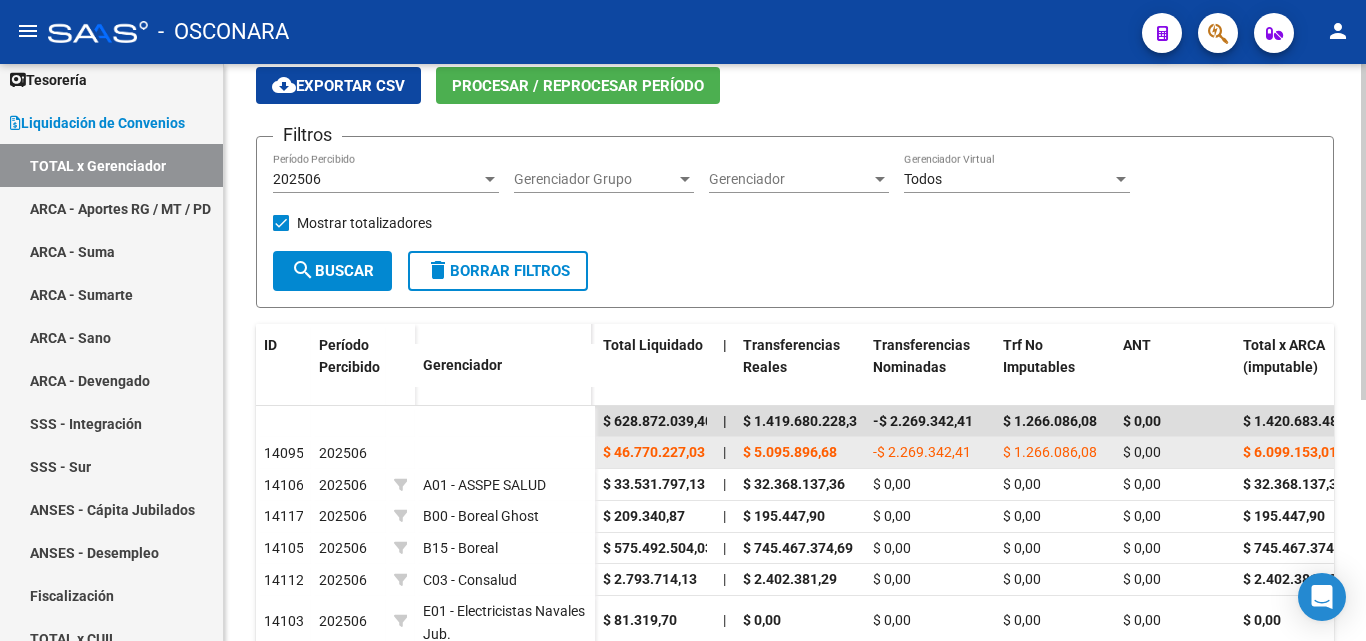 scroll, scrollTop: 0, scrollLeft: 0, axis: both 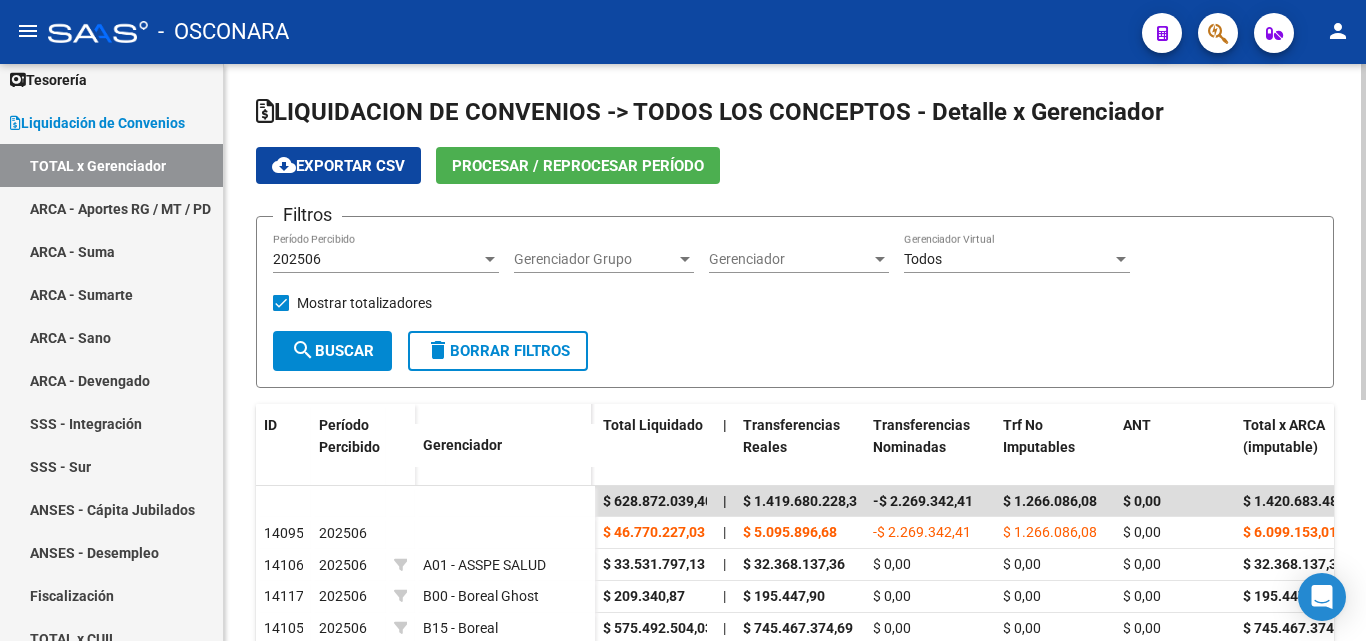 click on "202506" at bounding box center [377, 259] 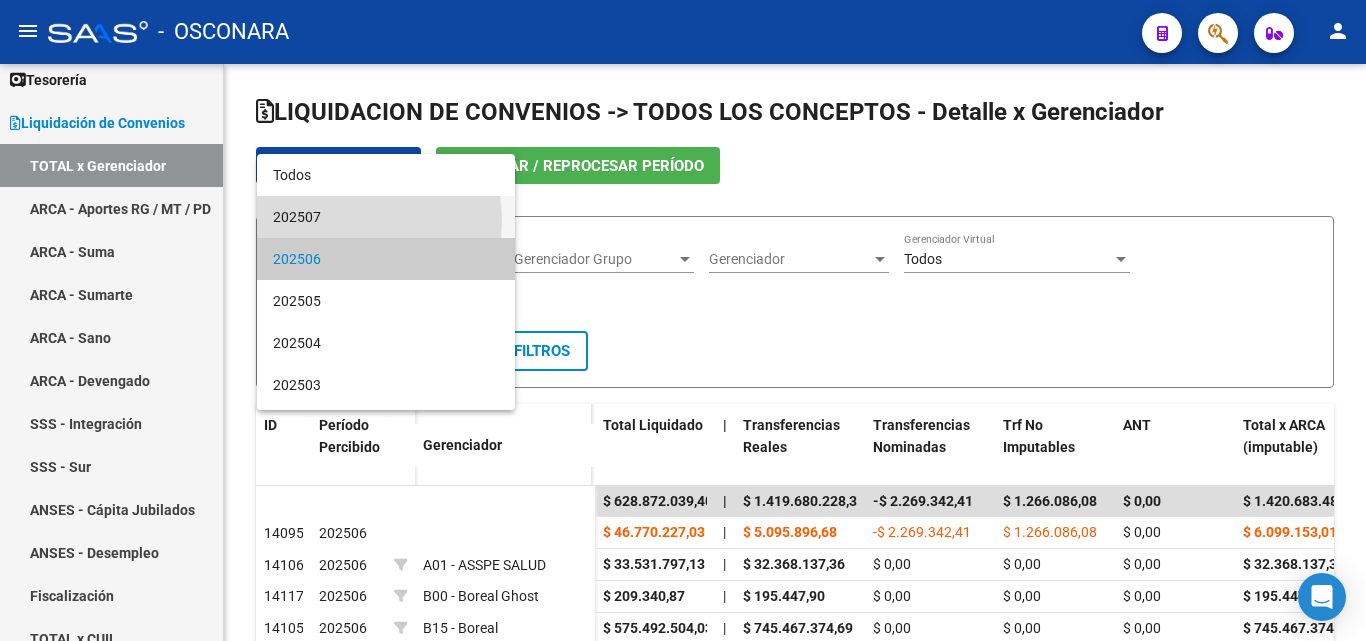 click on "202507" at bounding box center [386, 217] 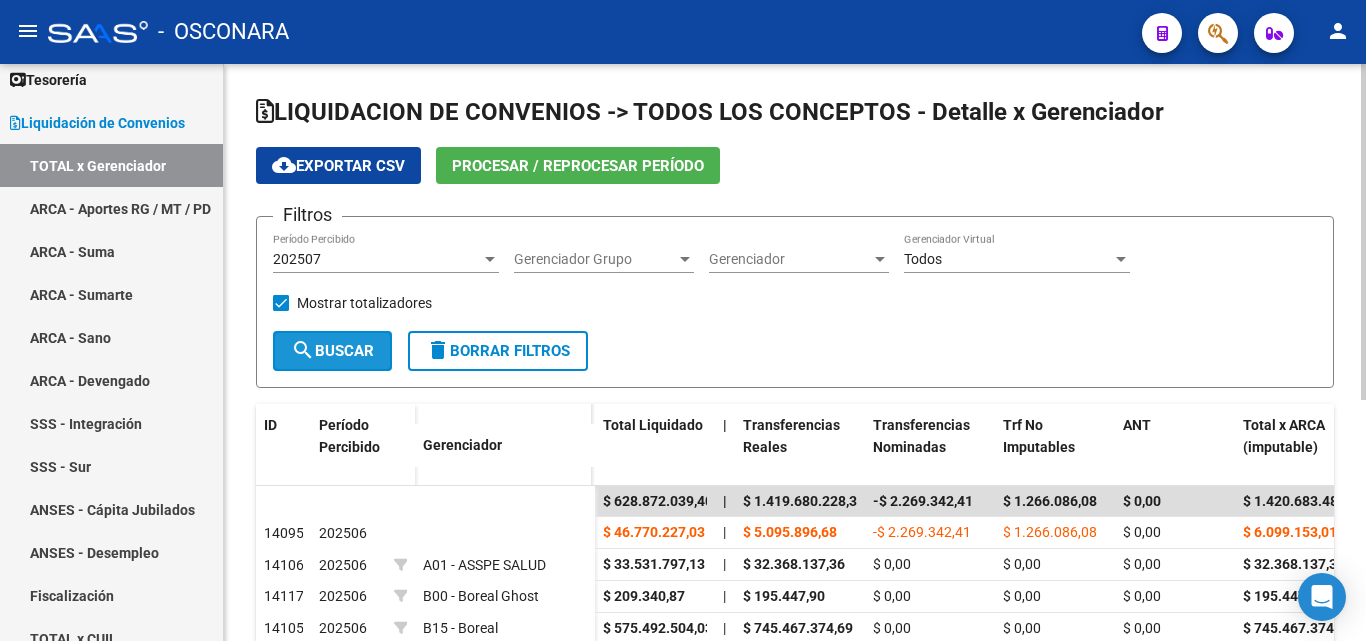 click on "search  Buscar" 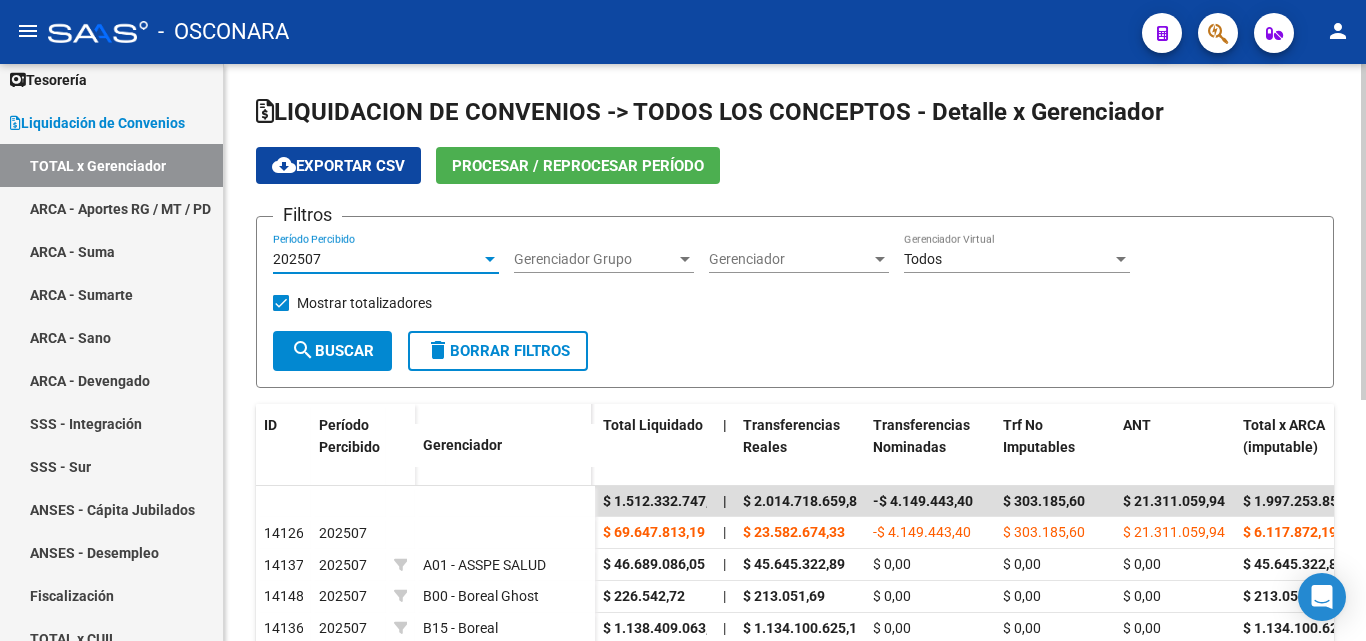click on "202507" at bounding box center [377, 259] 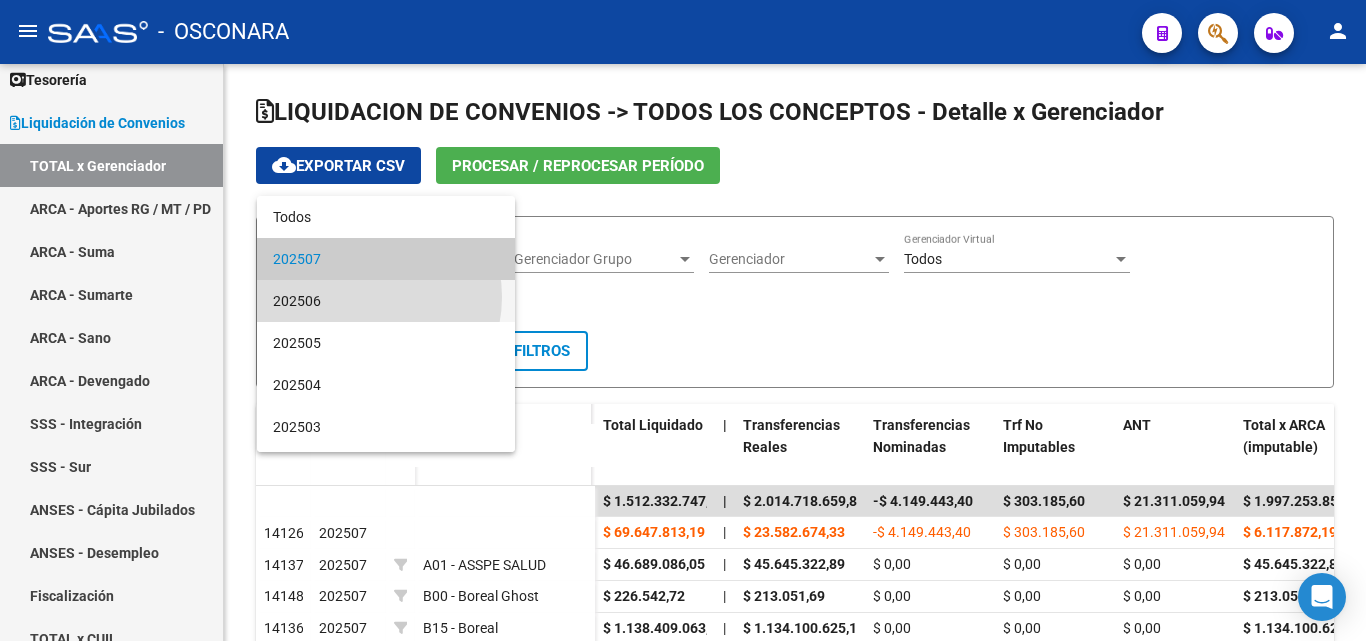 click on "202506" at bounding box center (386, 301) 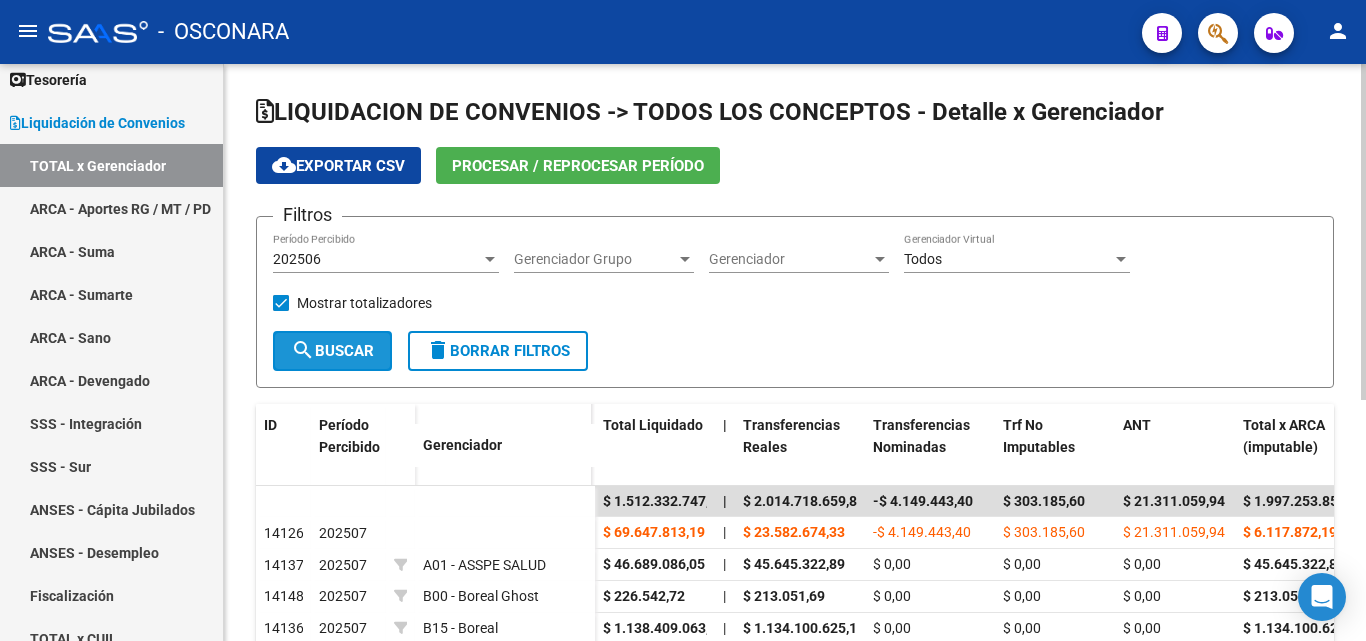 click on "search  Buscar" 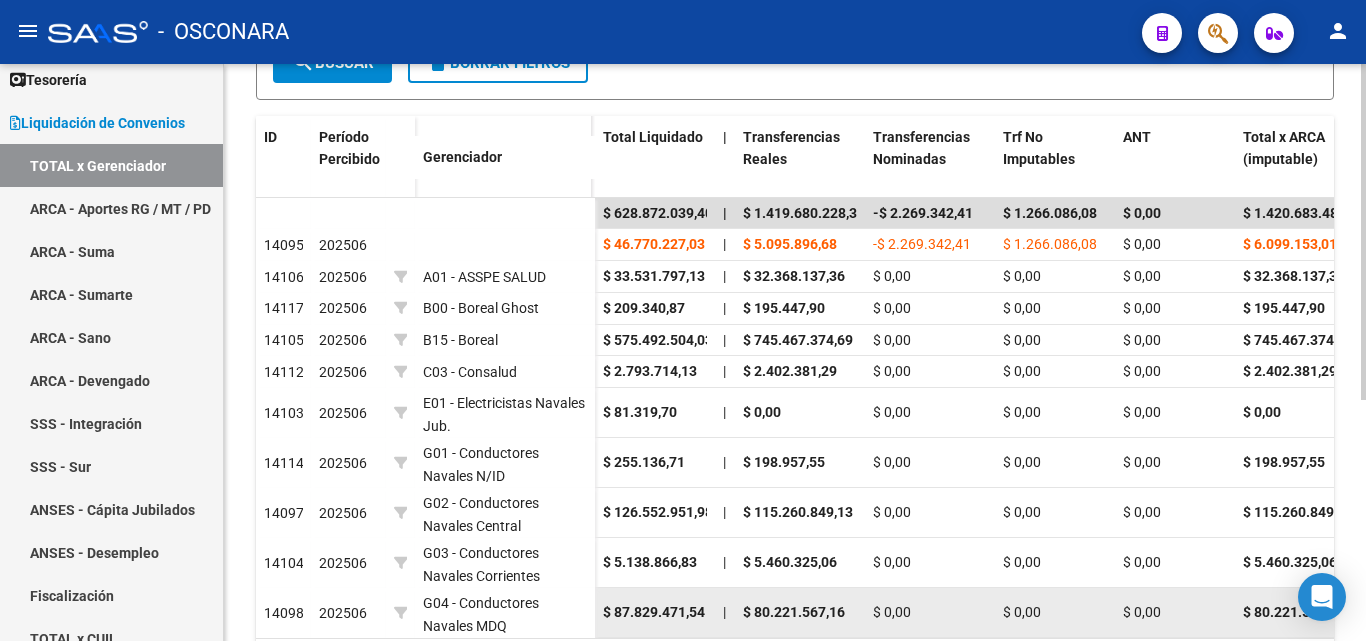 scroll, scrollTop: 315, scrollLeft: 0, axis: vertical 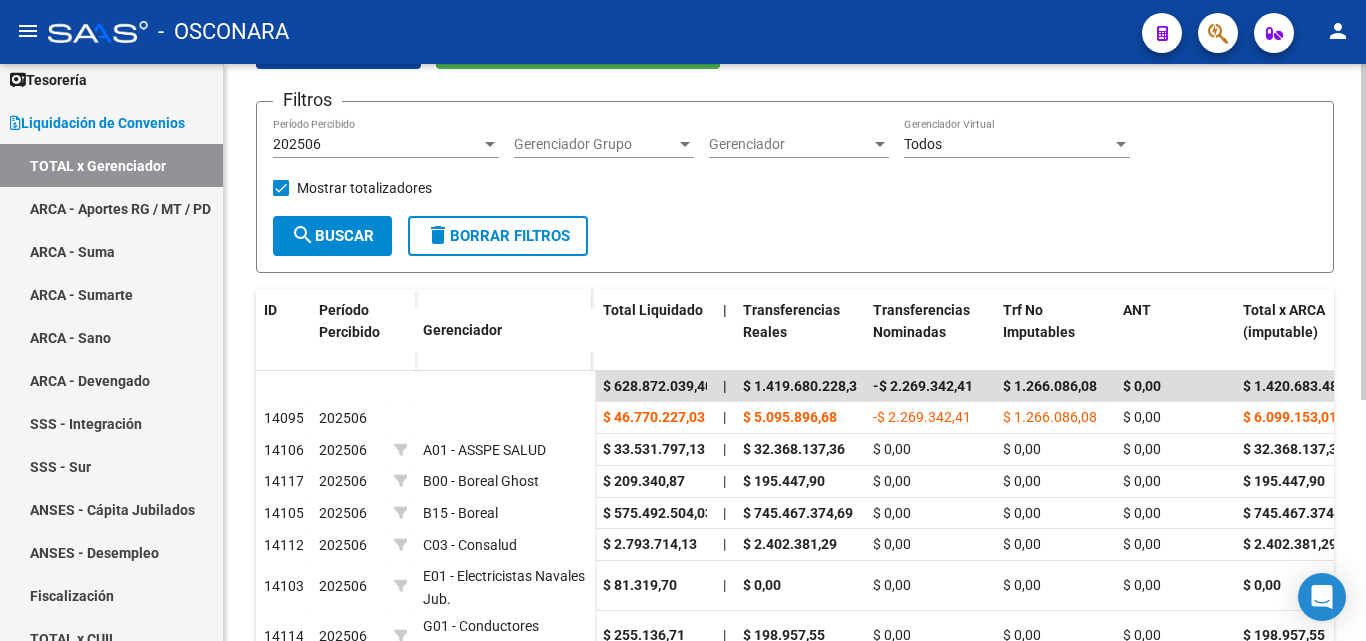 click on "202506" at bounding box center [377, 144] 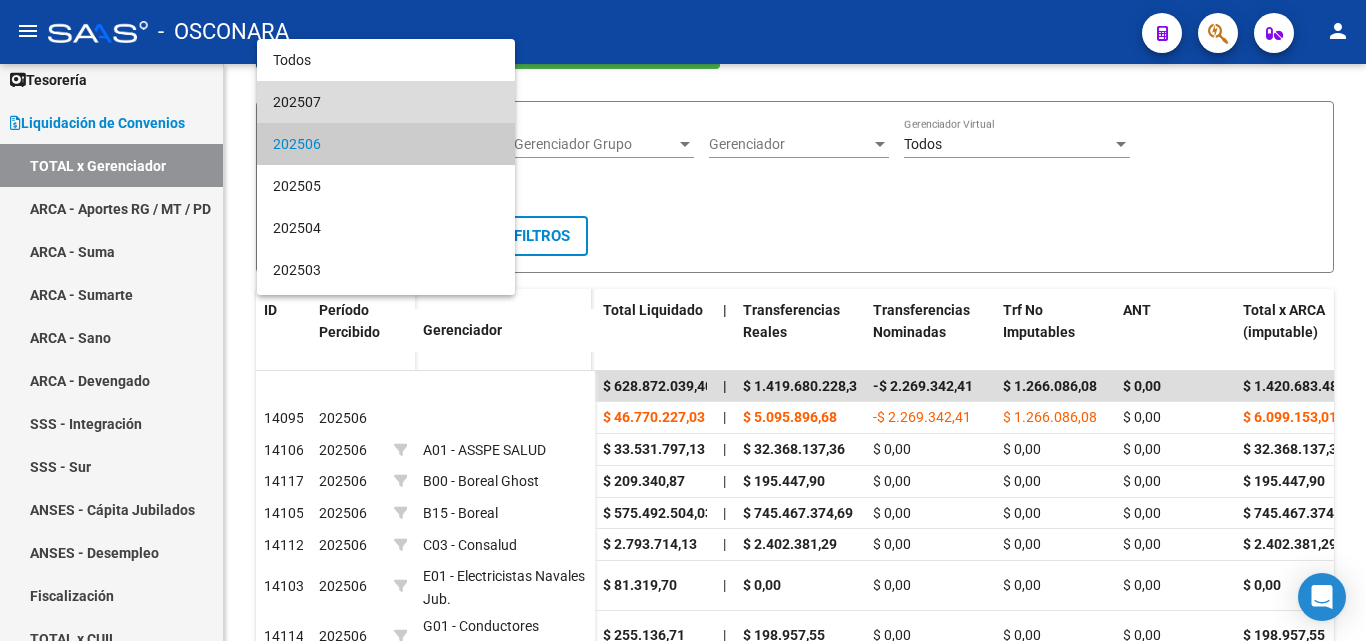 click on "202507" at bounding box center (386, 102) 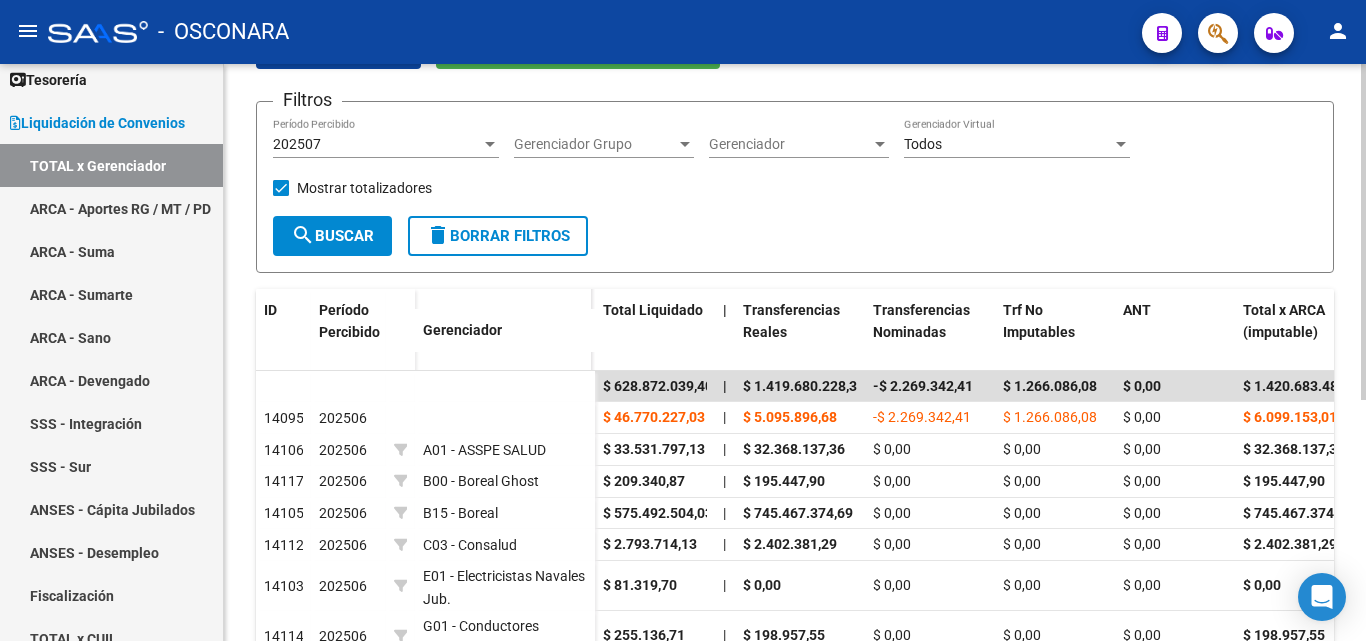 click on "Mostrar totalizadores" 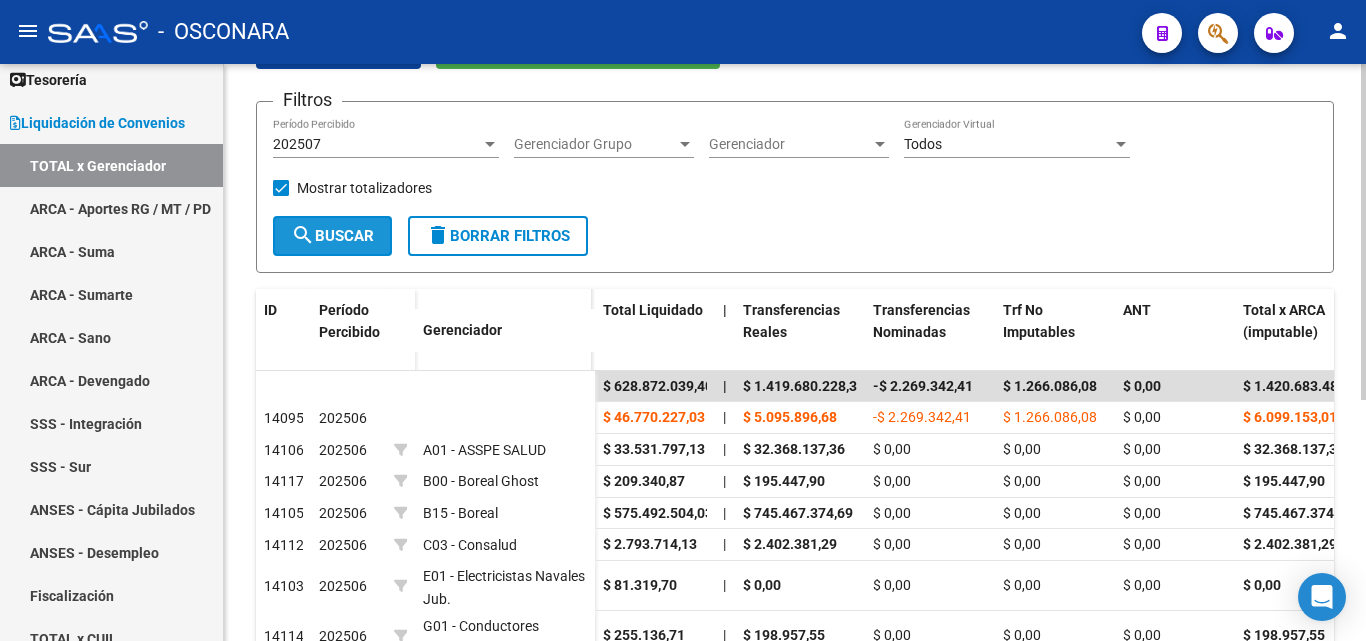 click on "search  Buscar" 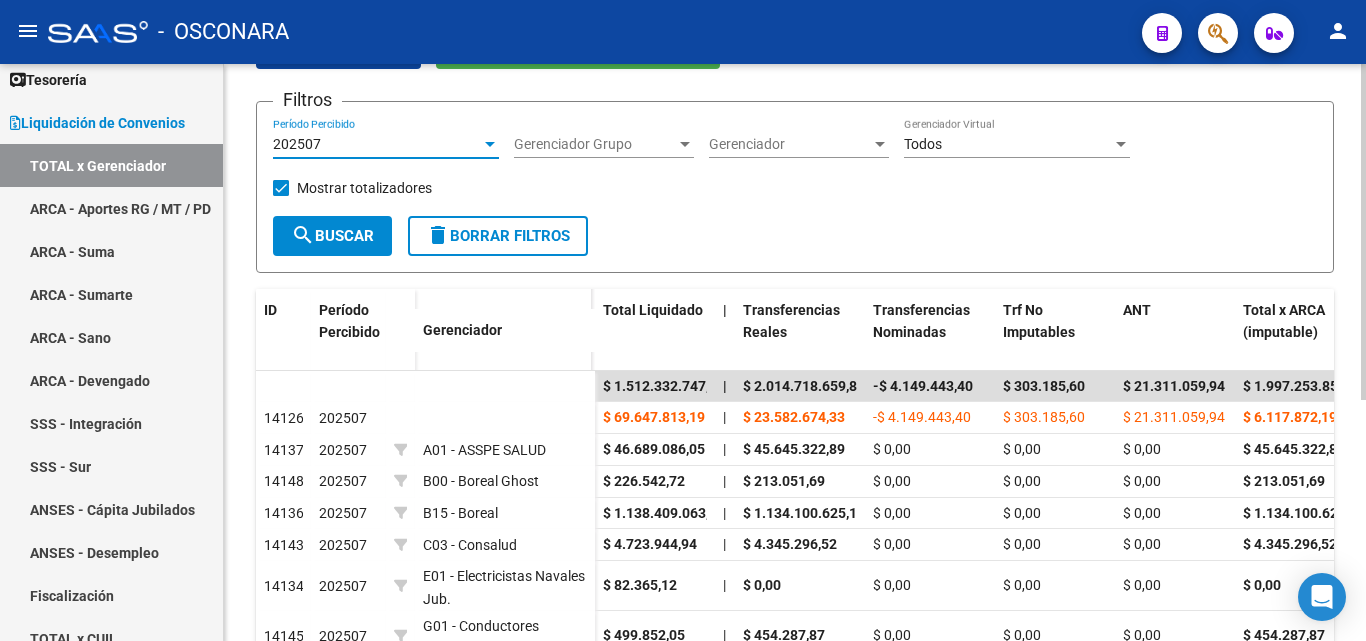 click on "202507" at bounding box center [297, 144] 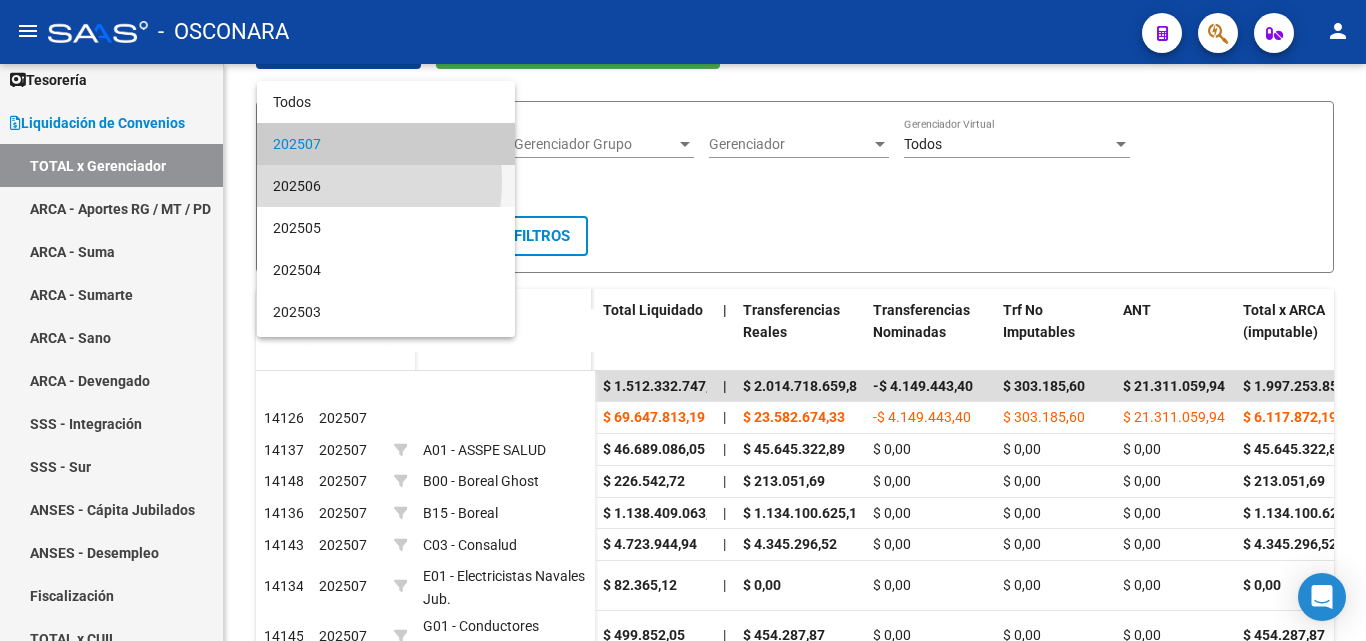 click on "202506" at bounding box center [386, 186] 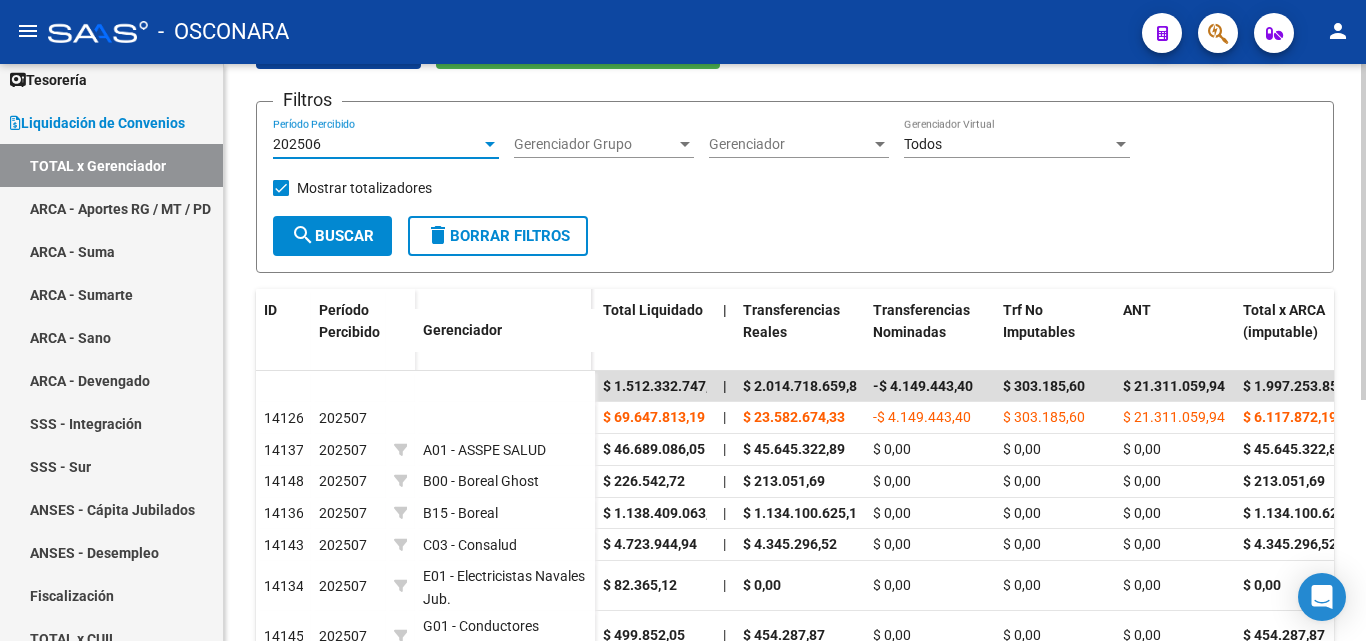 click on "Mostrar totalizadores" 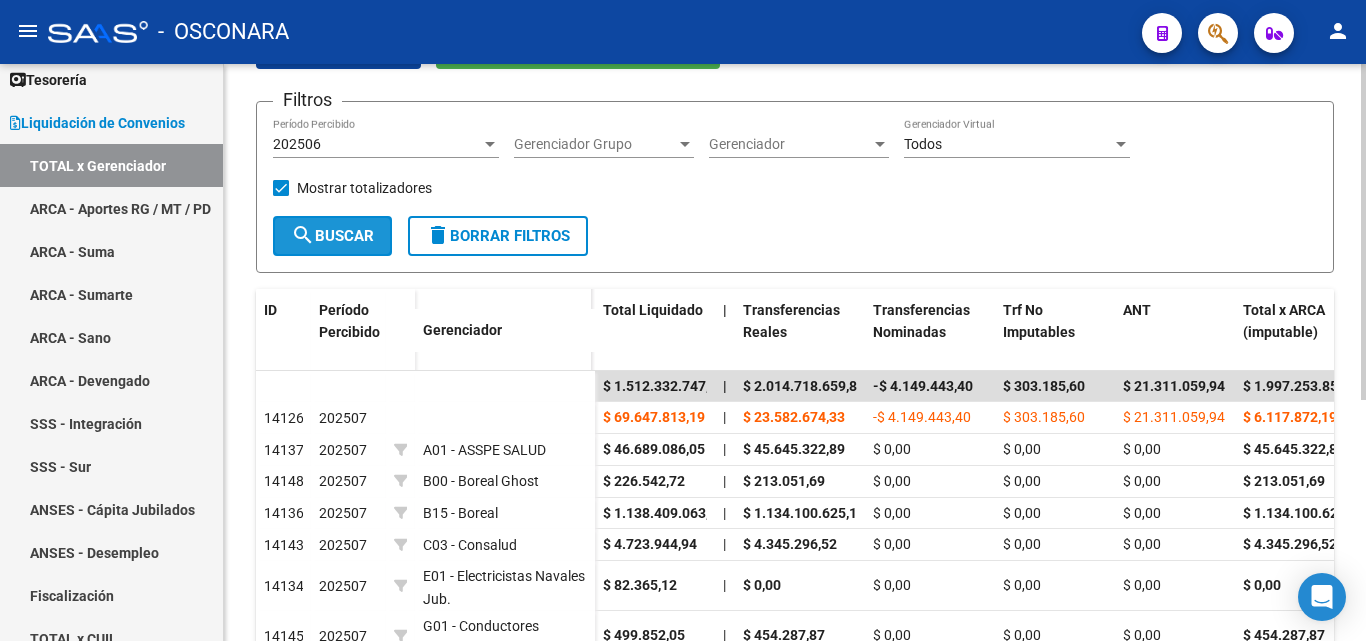 click on "search  Buscar" 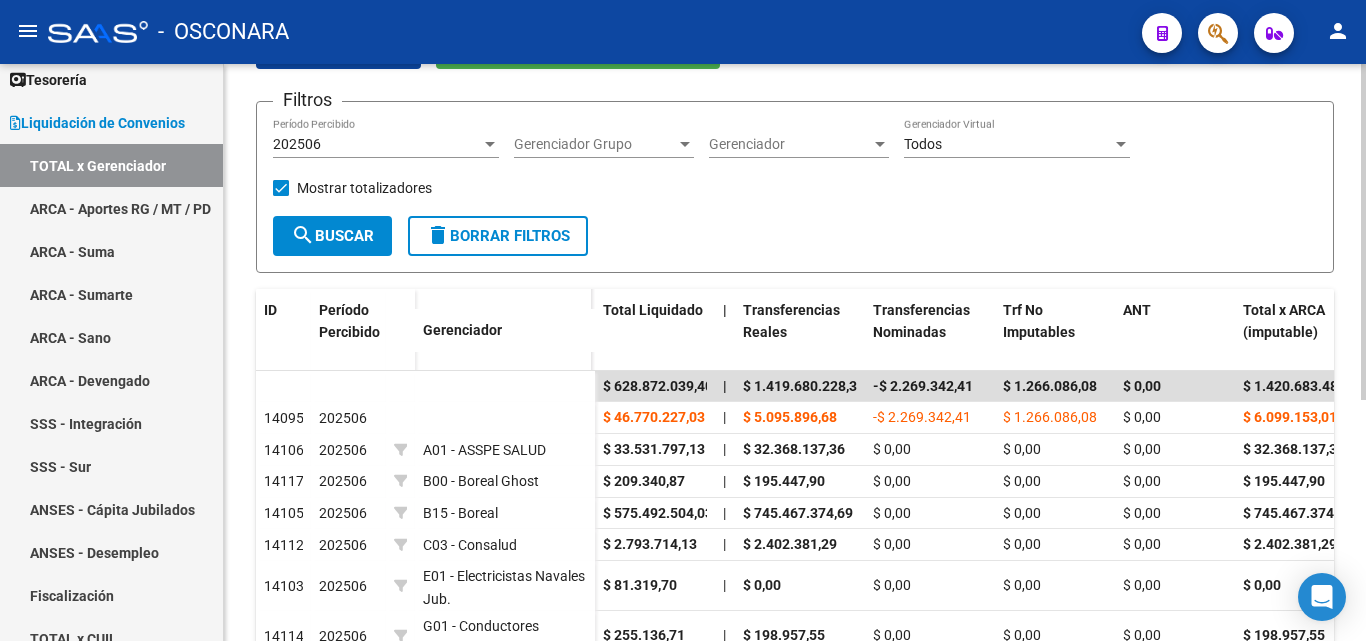click on "202506" at bounding box center (297, 144) 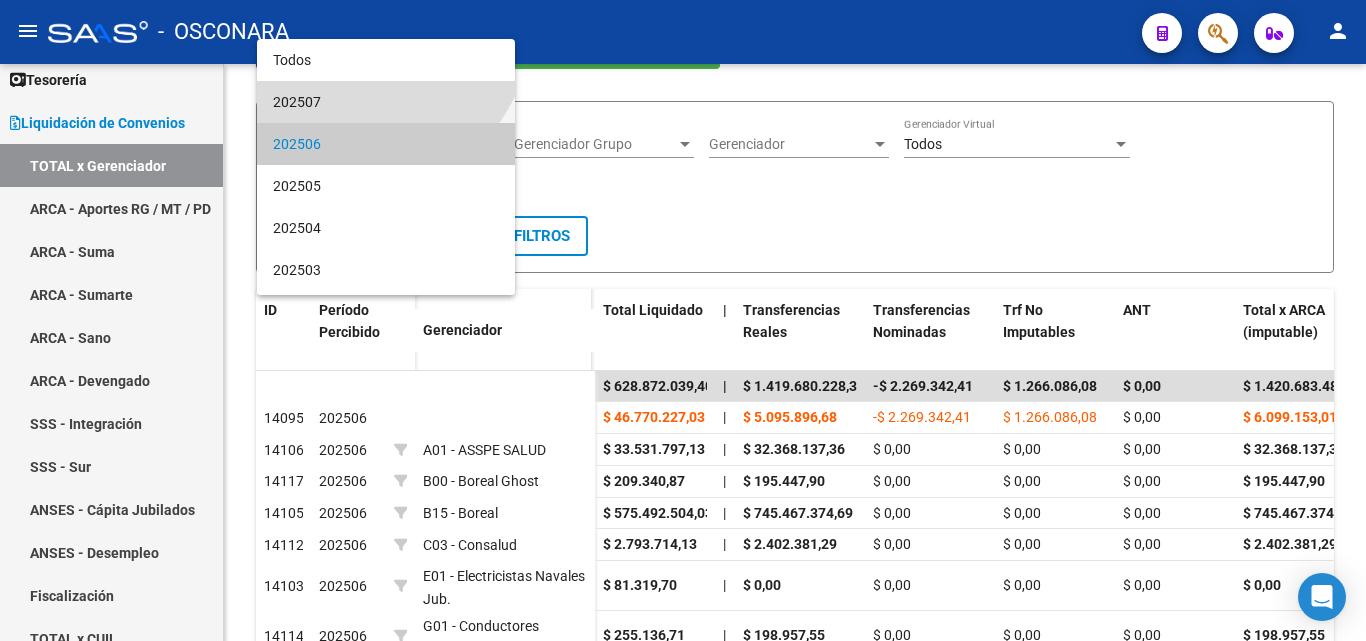 click on "202507" at bounding box center (386, 102) 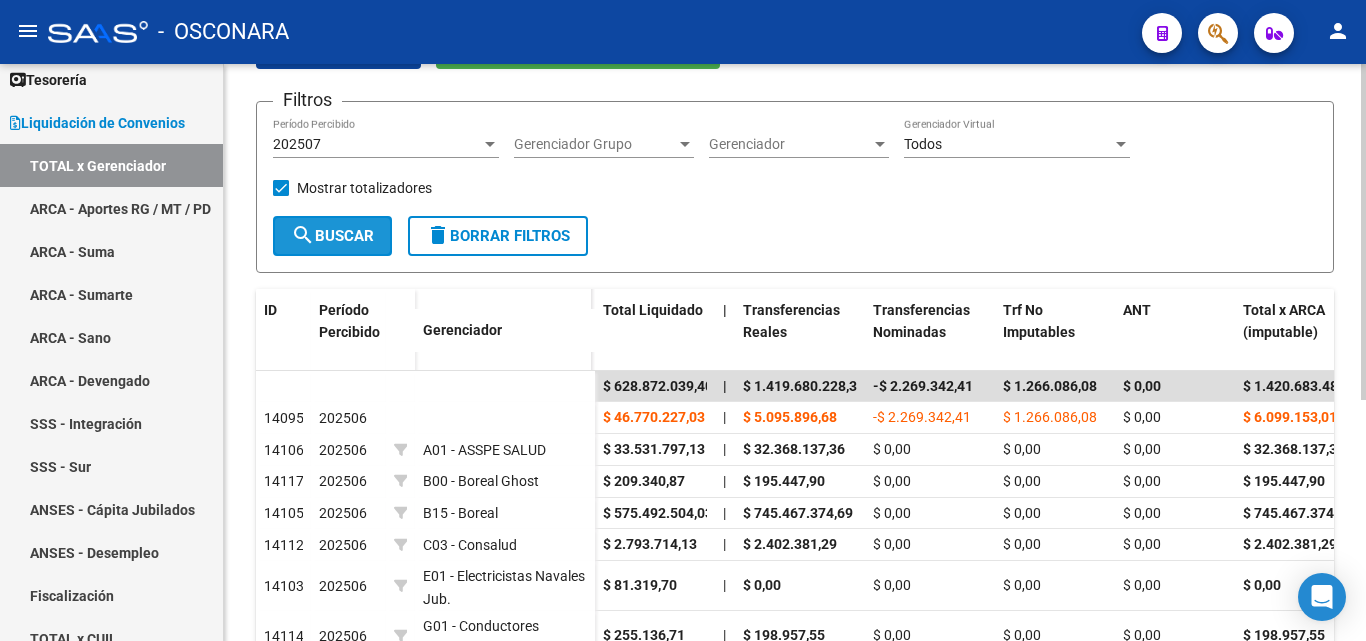 click on "search  Buscar" 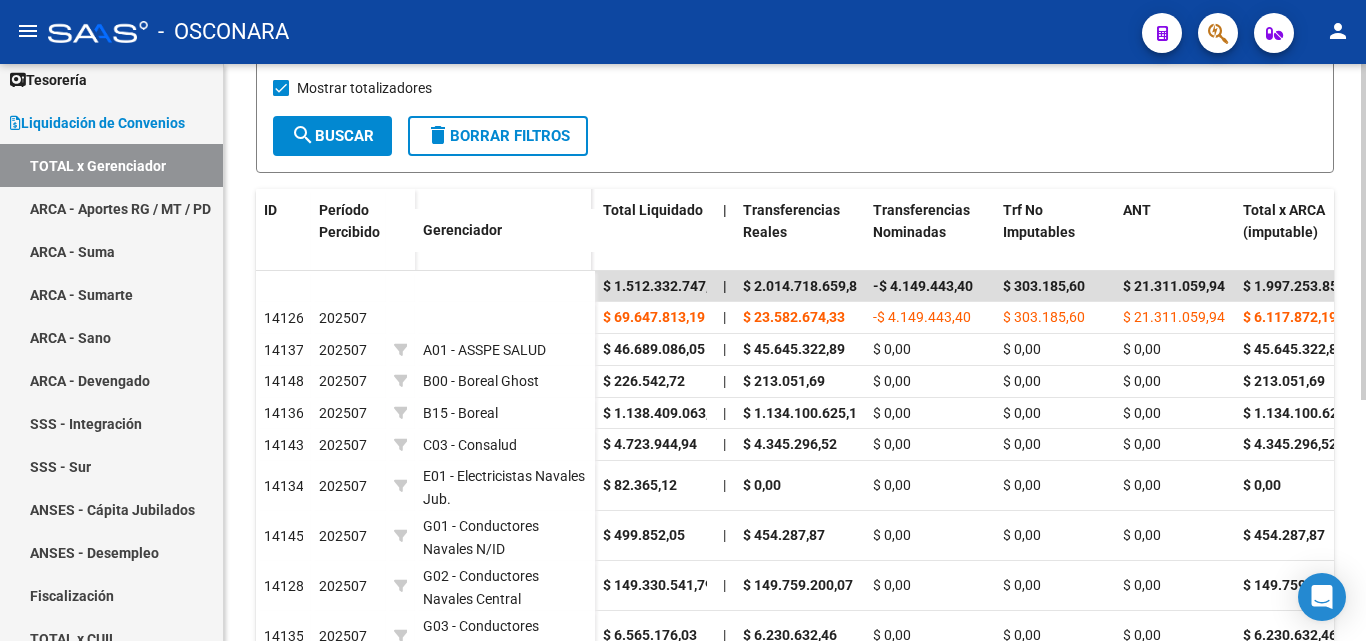 scroll, scrollTop: 315, scrollLeft: 0, axis: vertical 